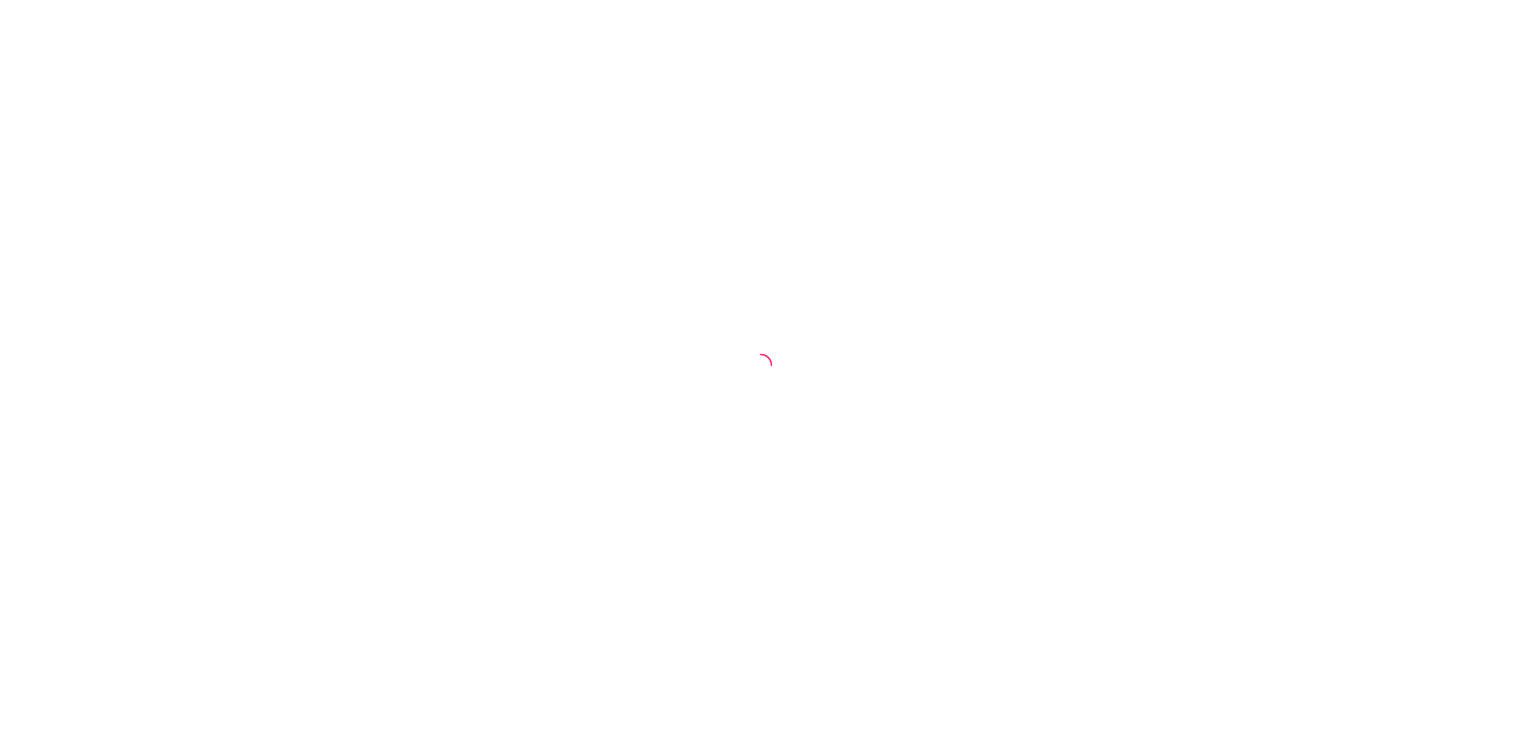 scroll, scrollTop: 0, scrollLeft: 0, axis: both 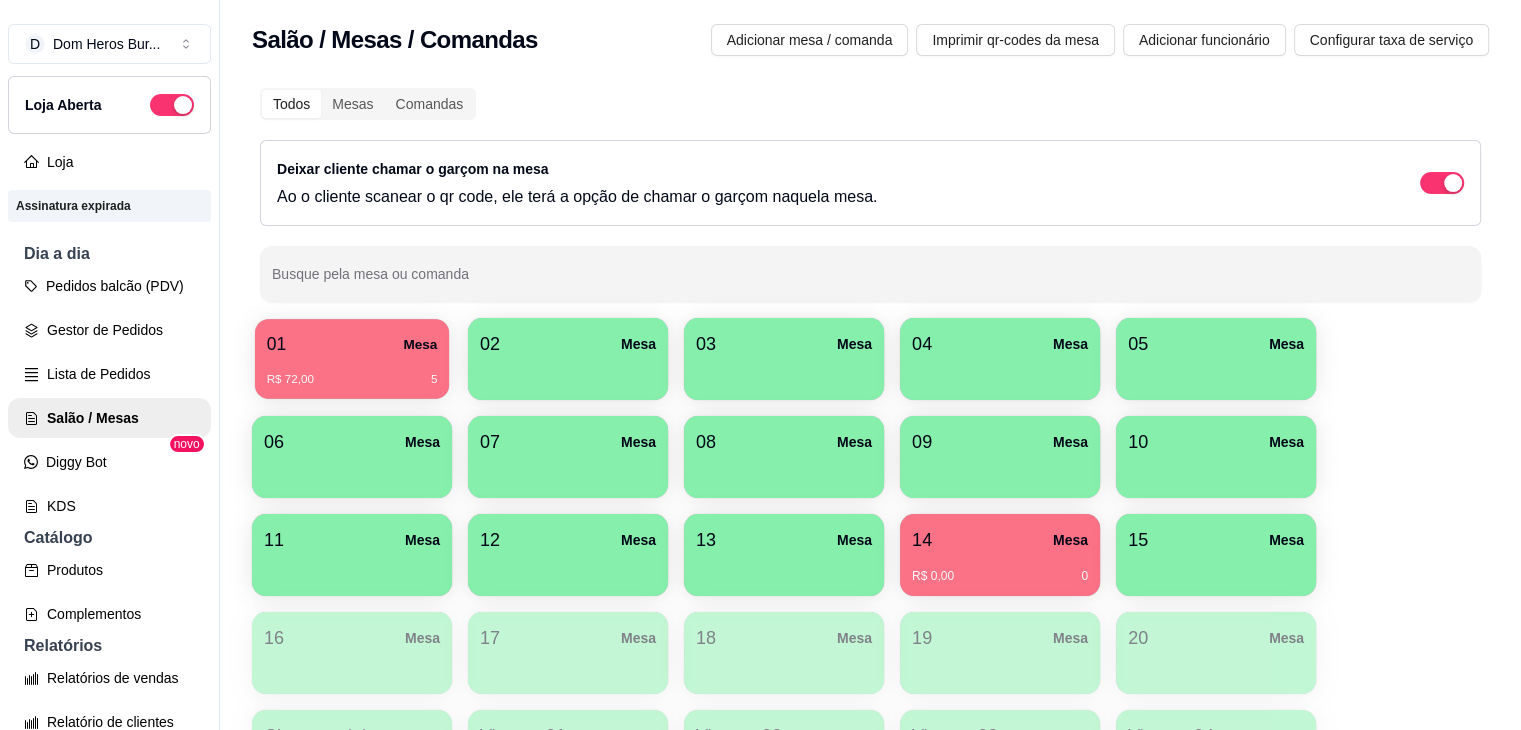 click on "01 Mesa" at bounding box center [352, 344] 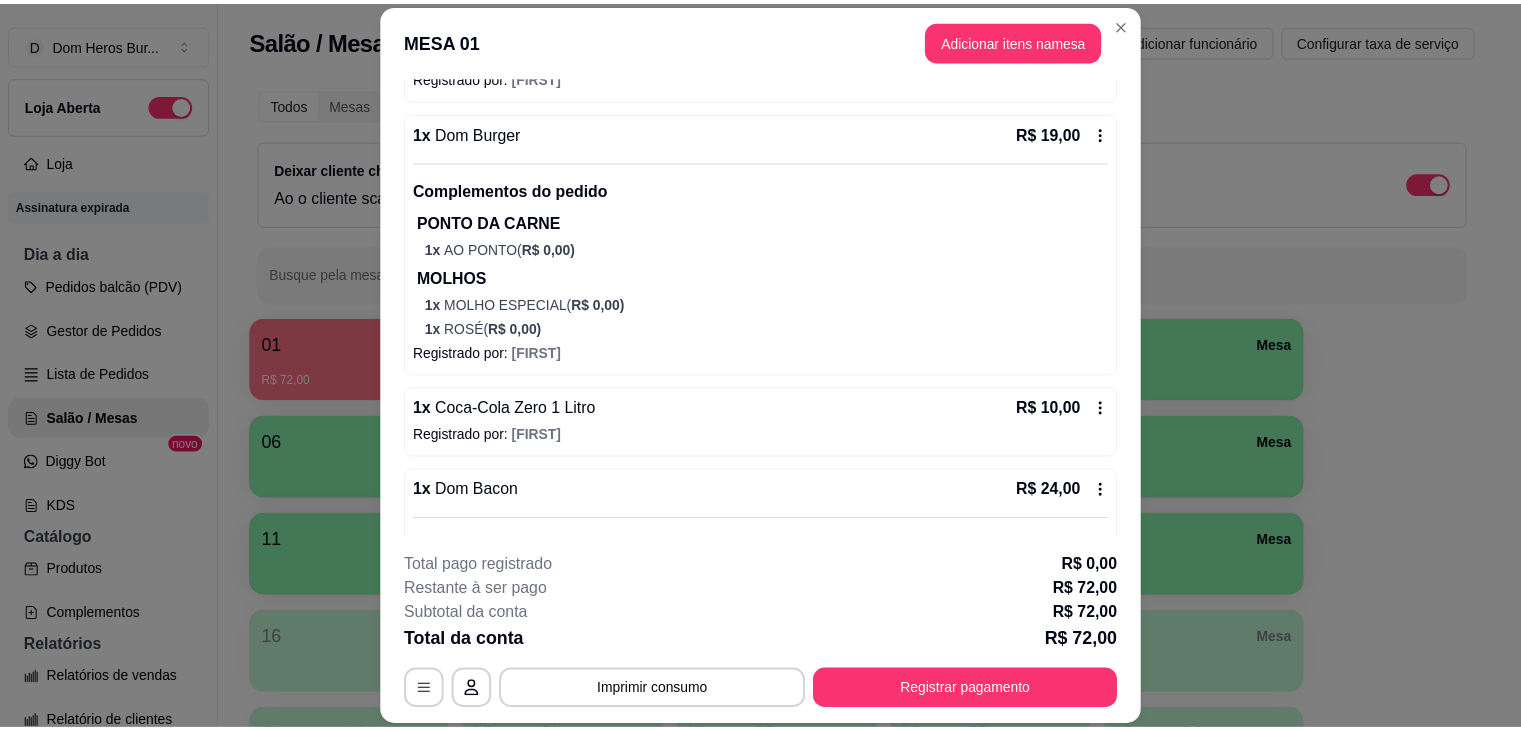scroll, scrollTop: 628, scrollLeft: 0, axis: vertical 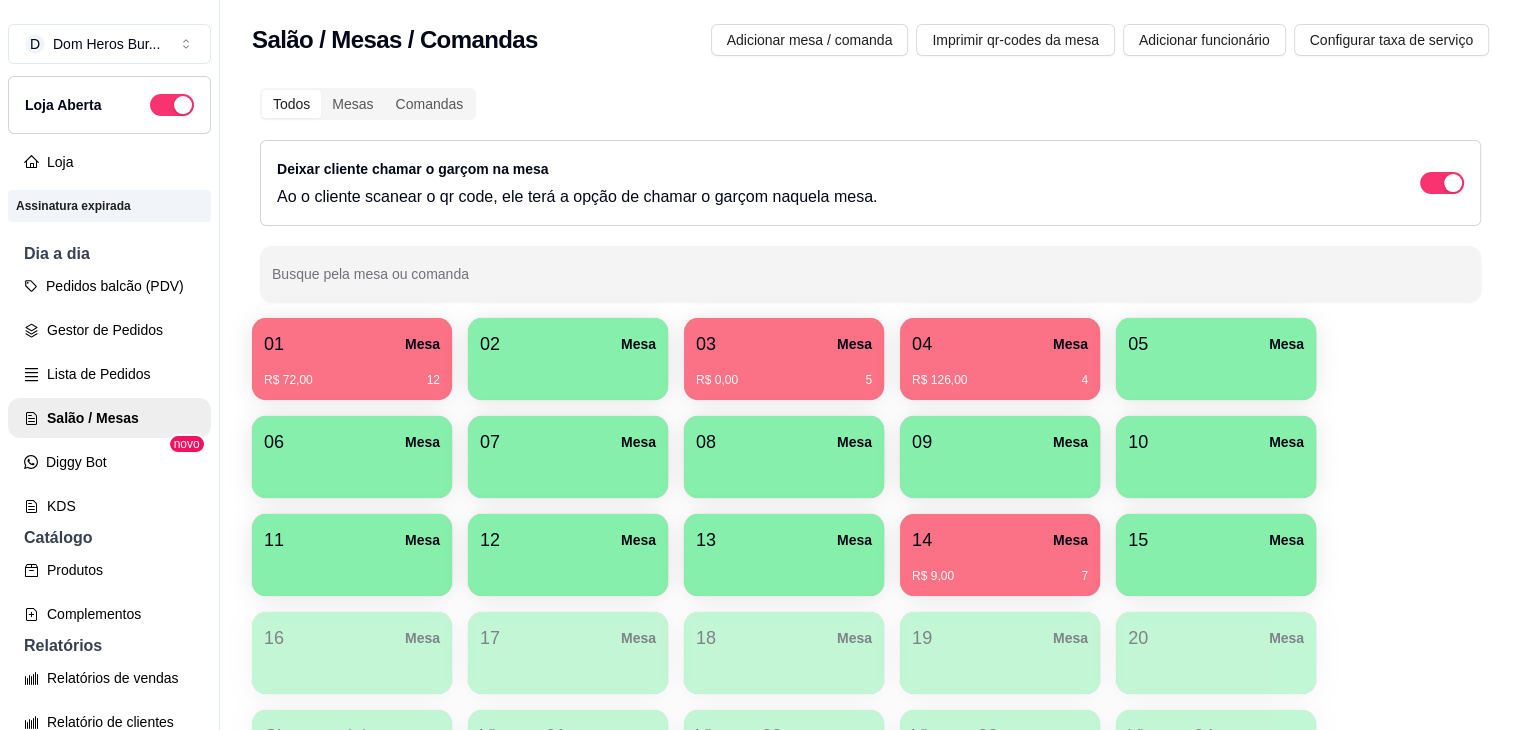 click on "Todos Mesas Comandas Deixar cliente chamar o garçom na mesa Ao o cliente scanear o qr code, ele terá a opção de chamar o garçom naquela mesa. Busque pela mesa ou comanda" at bounding box center (870, 195) 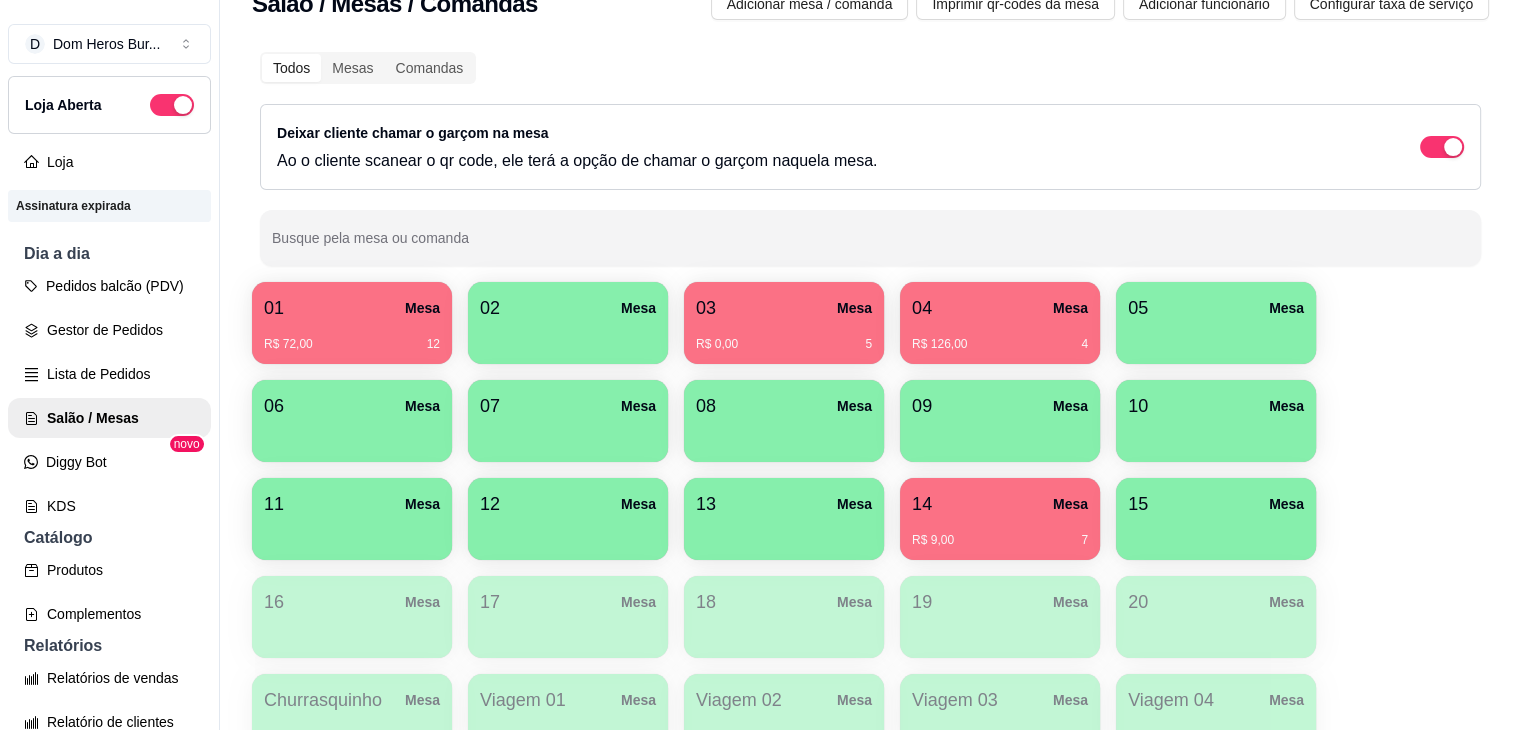 scroll, scrollTop: 0, scrollLeft: 0, axis: both 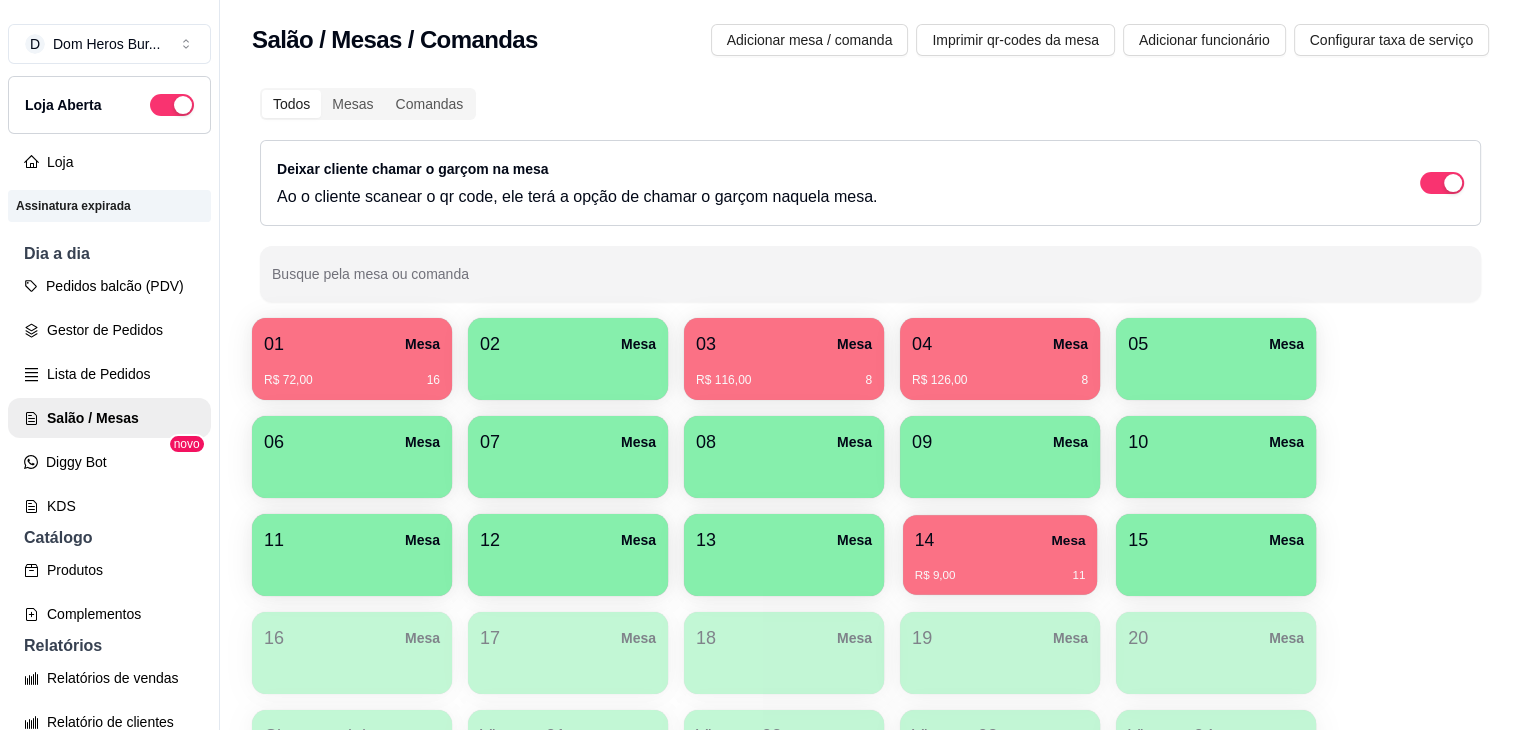 click on "14 Mesa" at bounding box center (1000, 540) 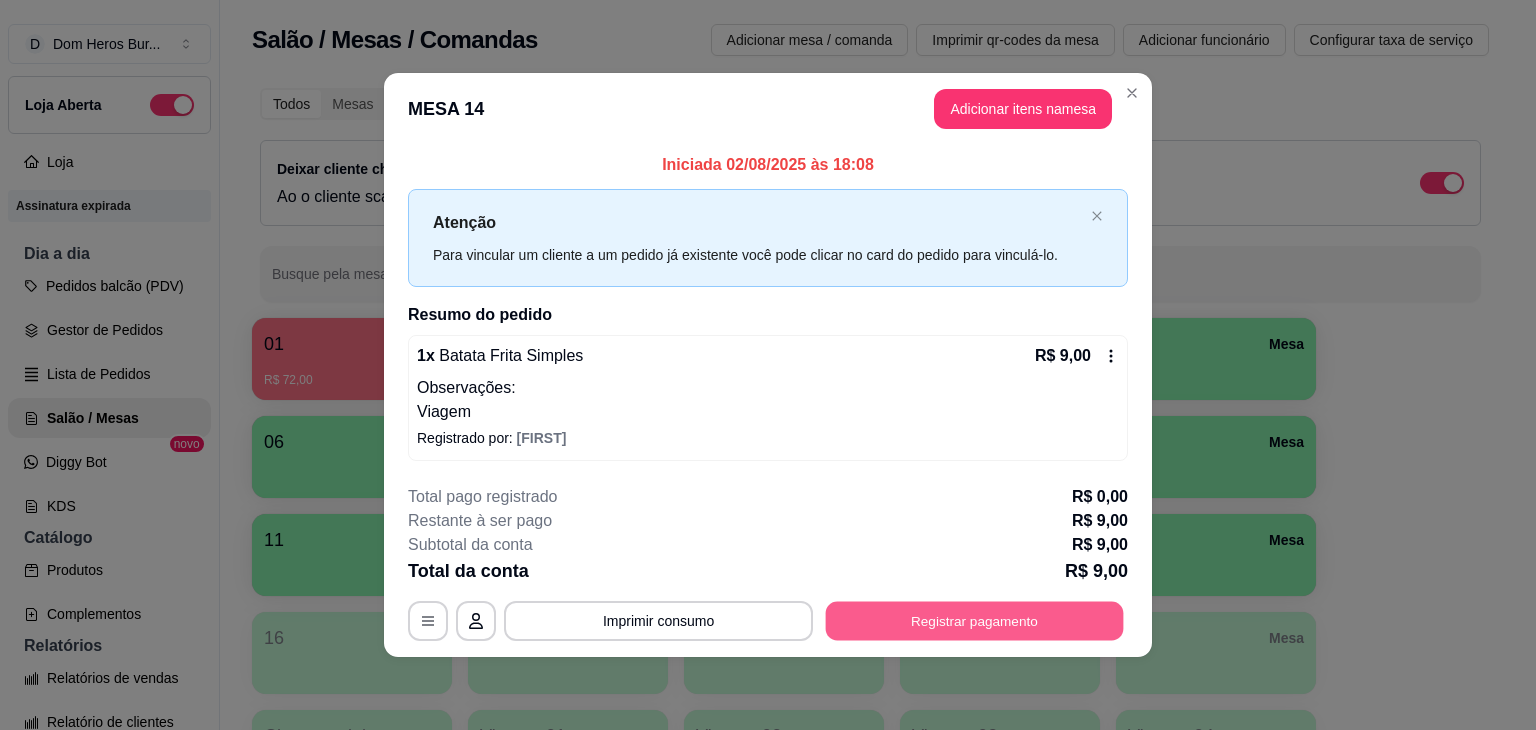 click on "Registrar pagamento" at bounding box center (975, 620) 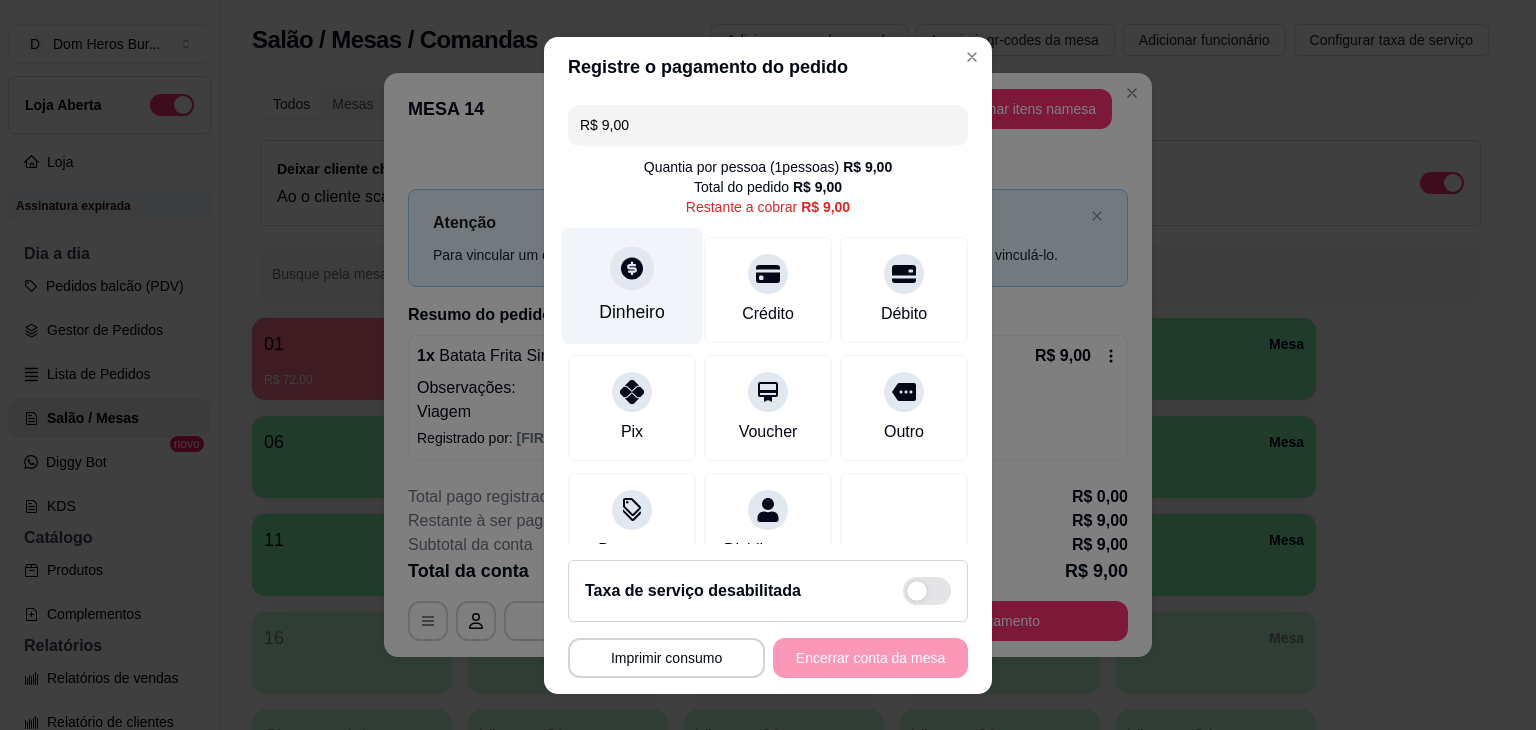 click on "Dinheiro" at bounding box center [632, 285] 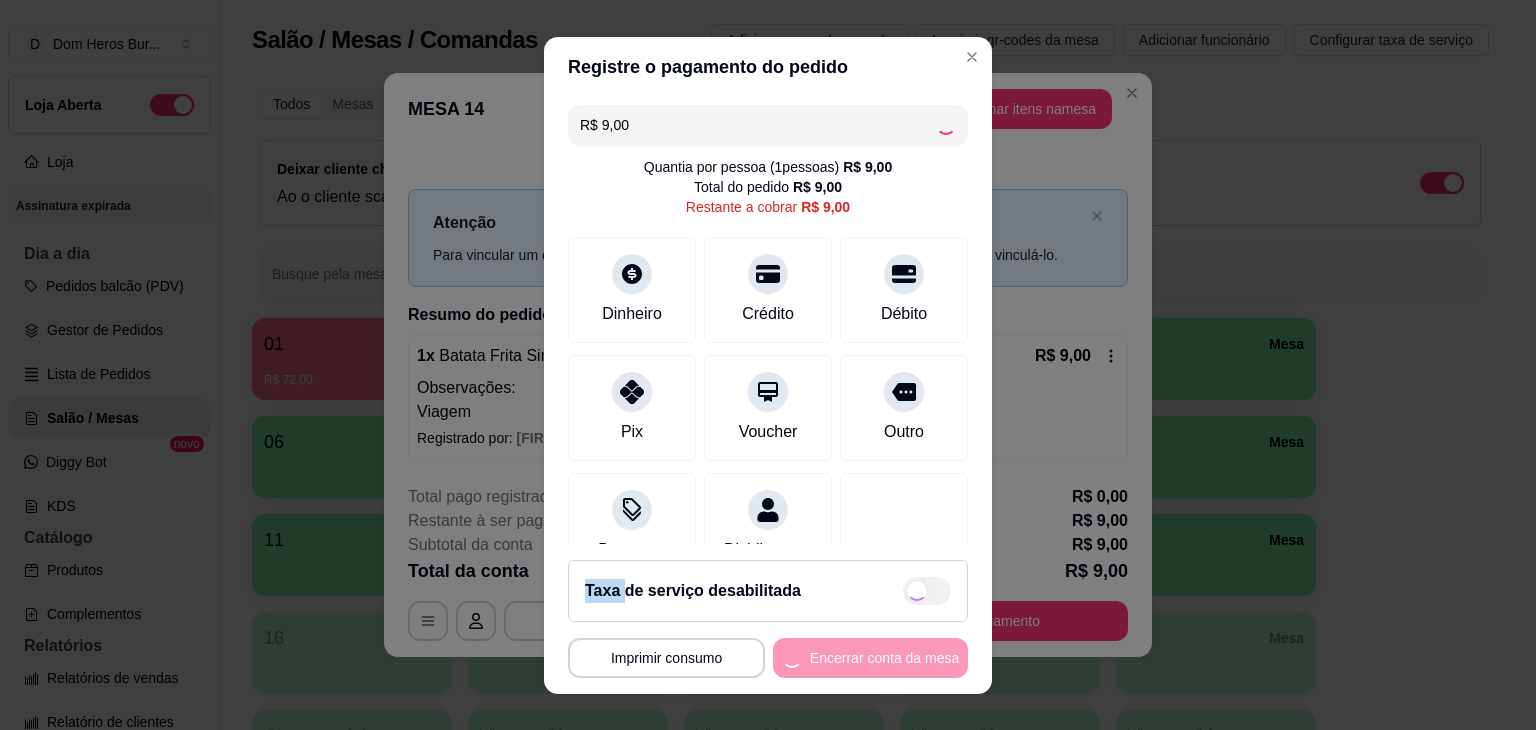 click on "Desconto Dividir conta" at bounding box center (768, 526) 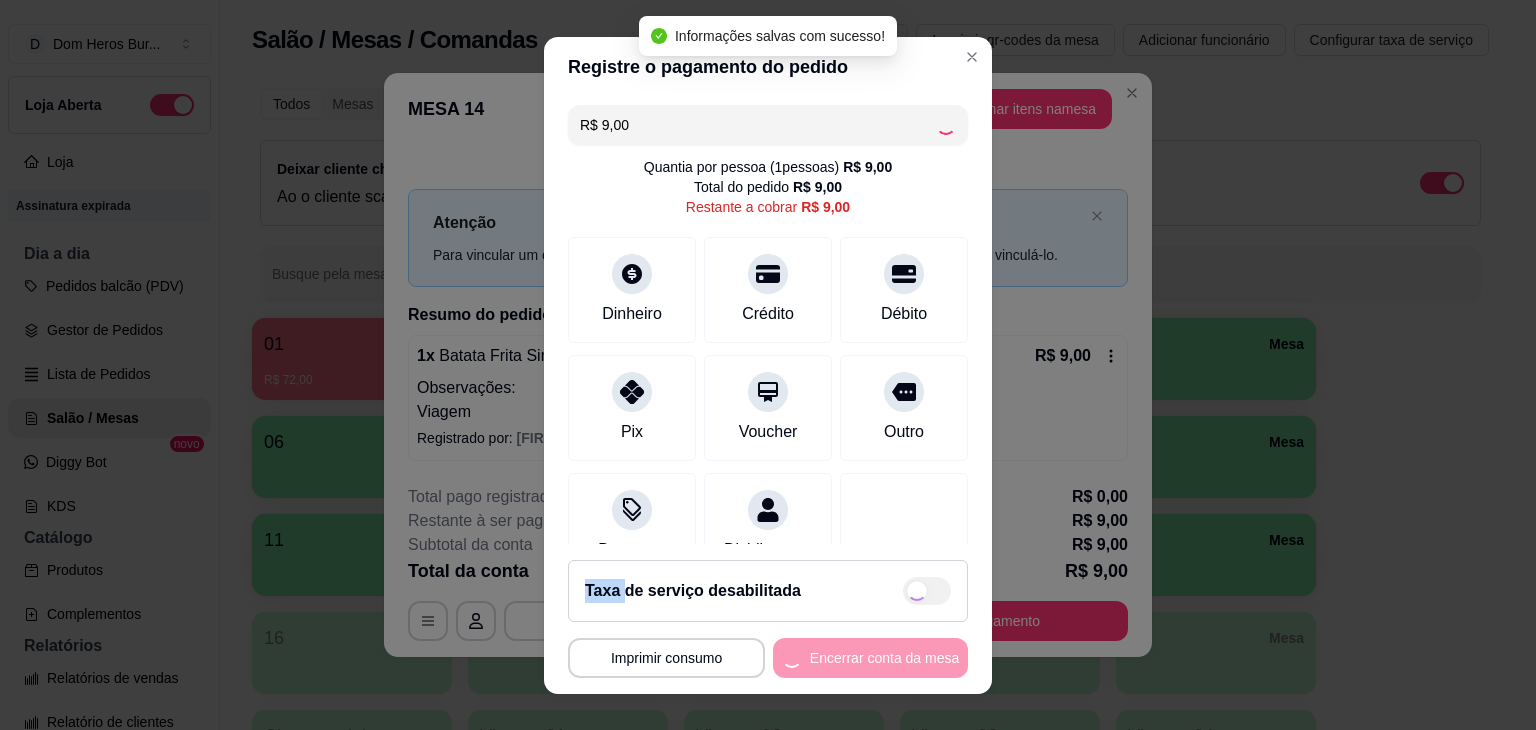 type on "R$ 0,00" 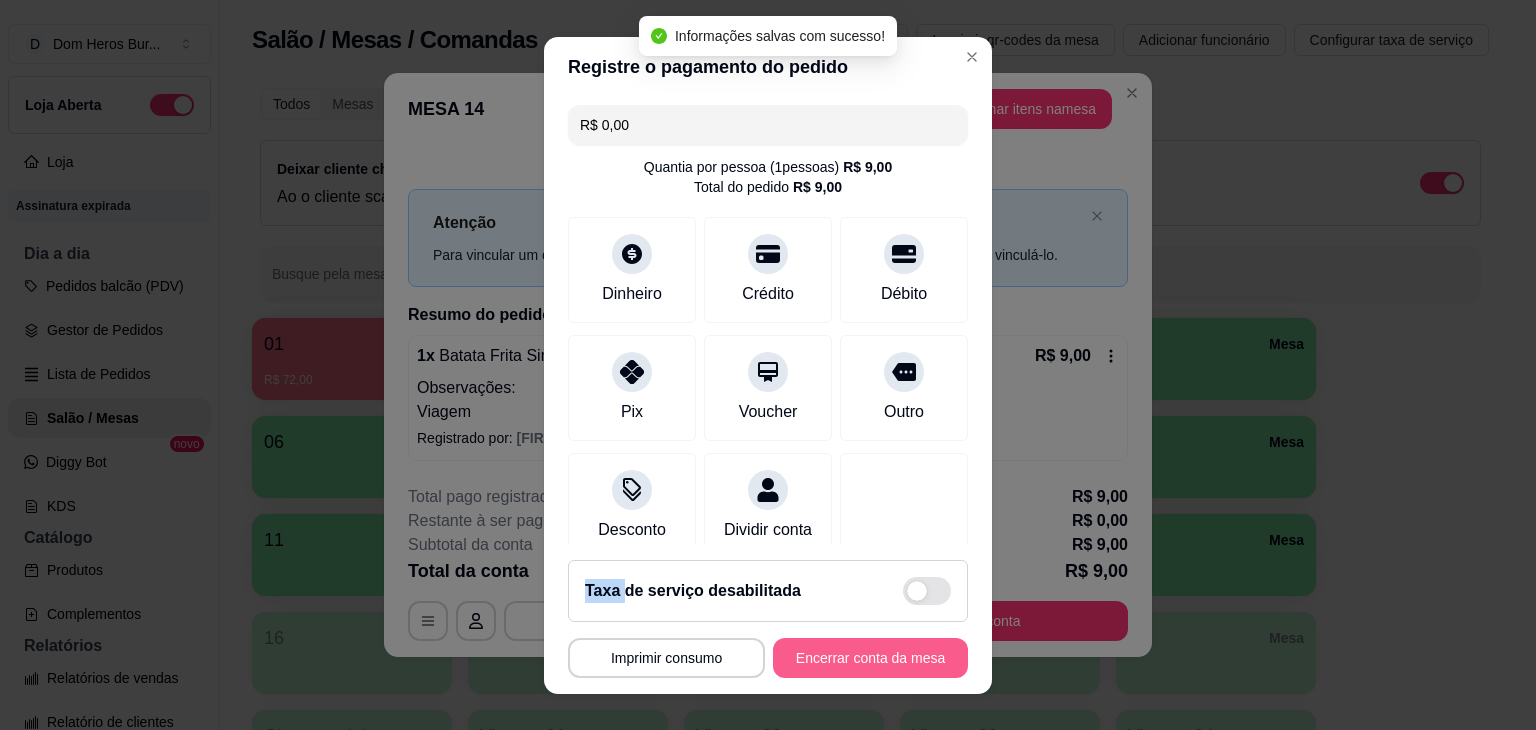 click on "Encerrar conta da mesa" at bounding box center [870, 658] 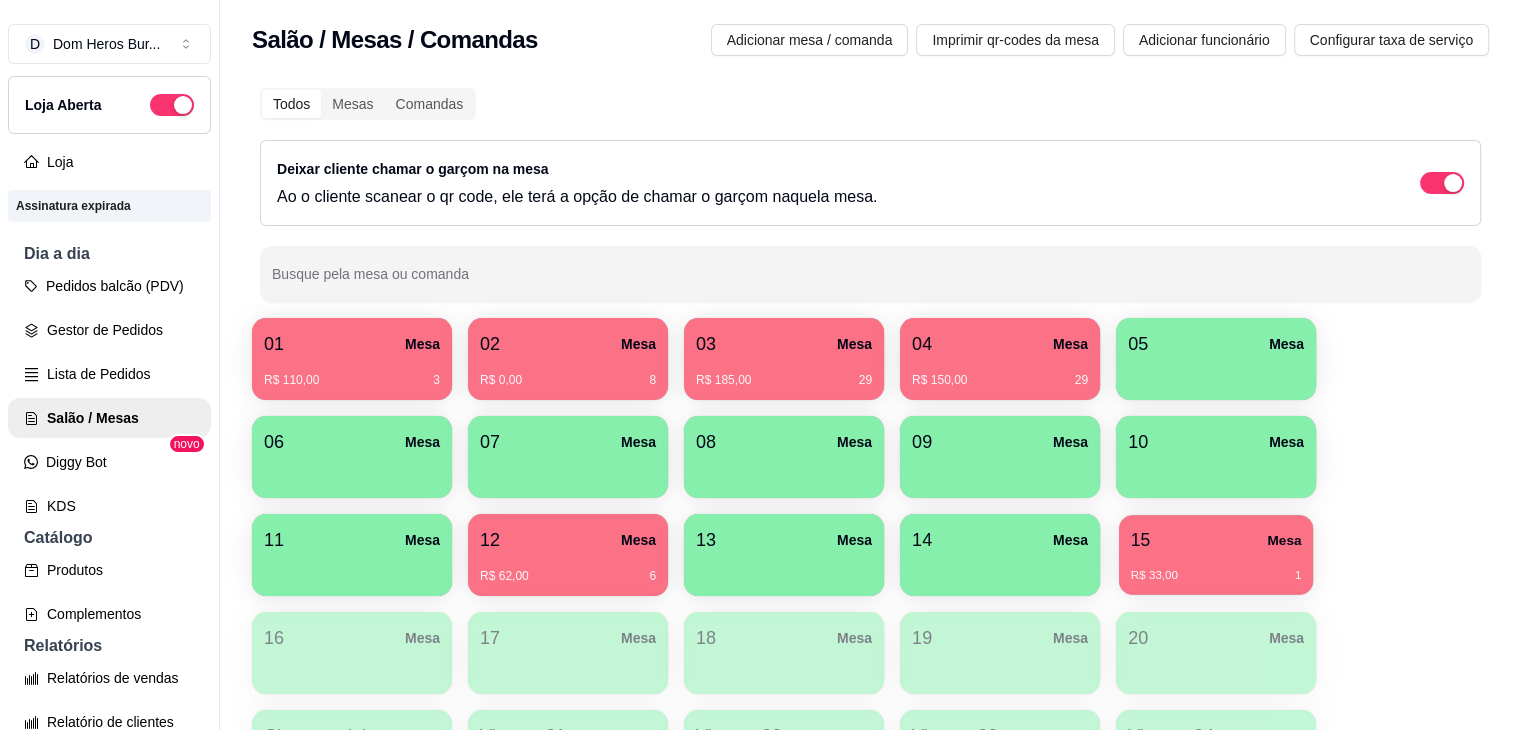 click on "R$ 33,00 1" at bounding box center (1216, 568) 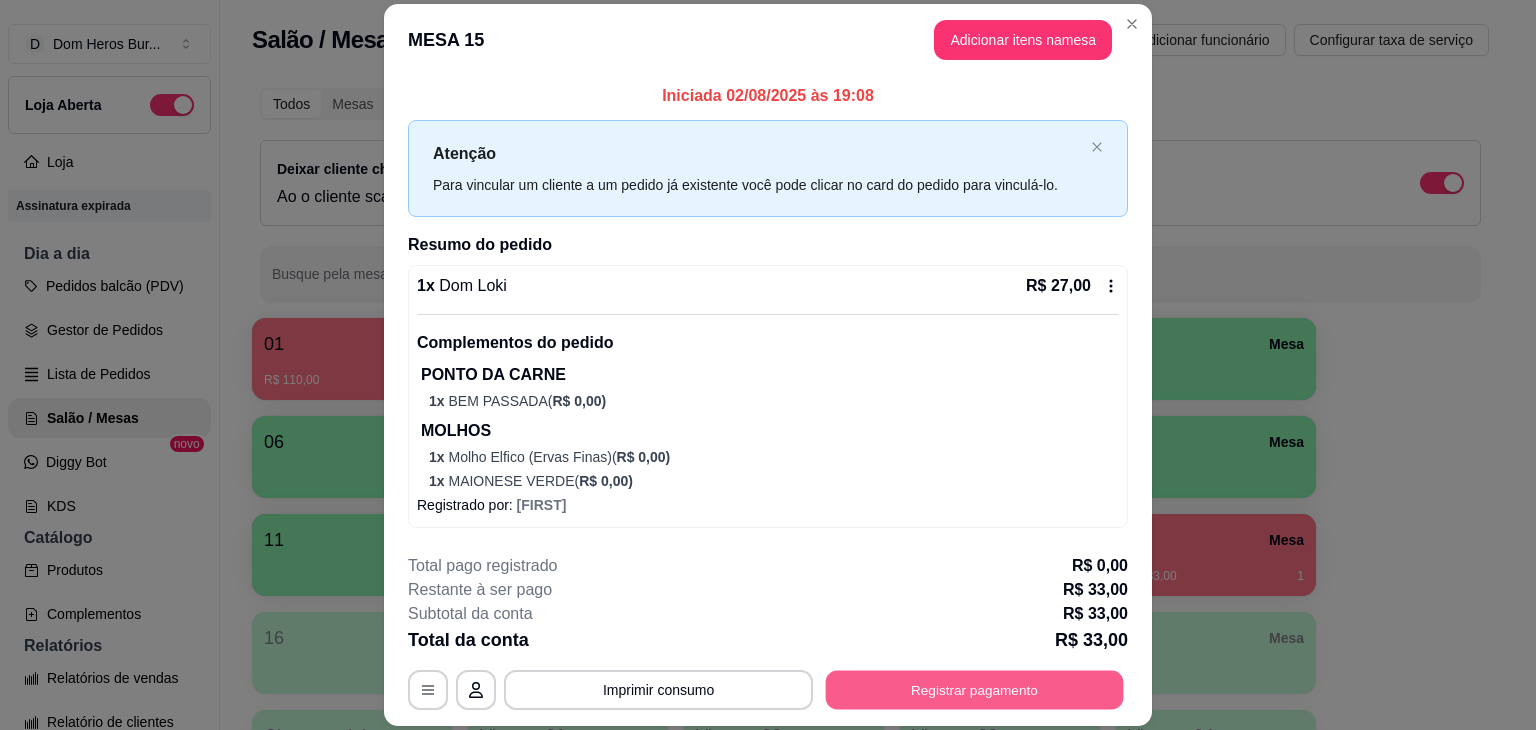 click on "Registrar pagamento" at bounding box center [975, 690] 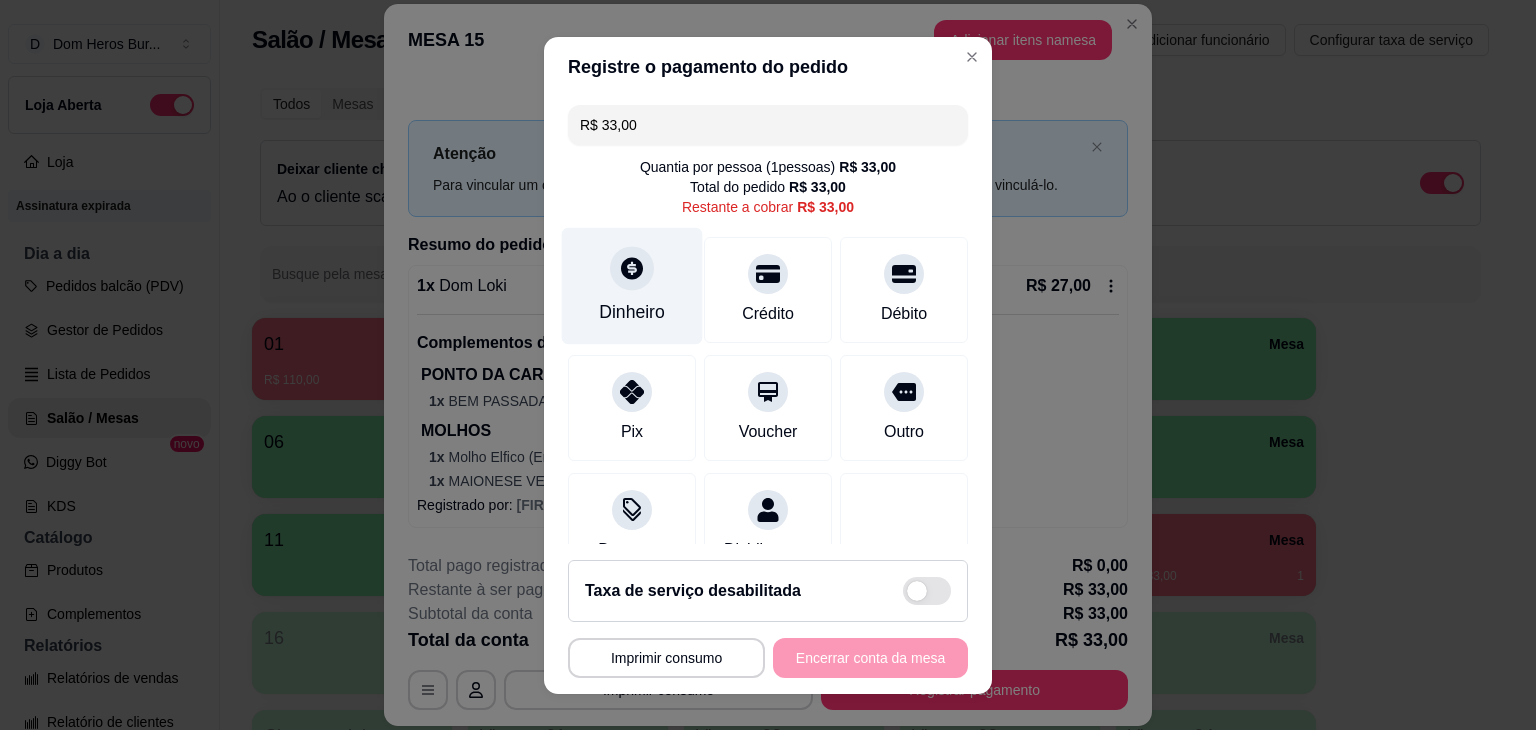 click 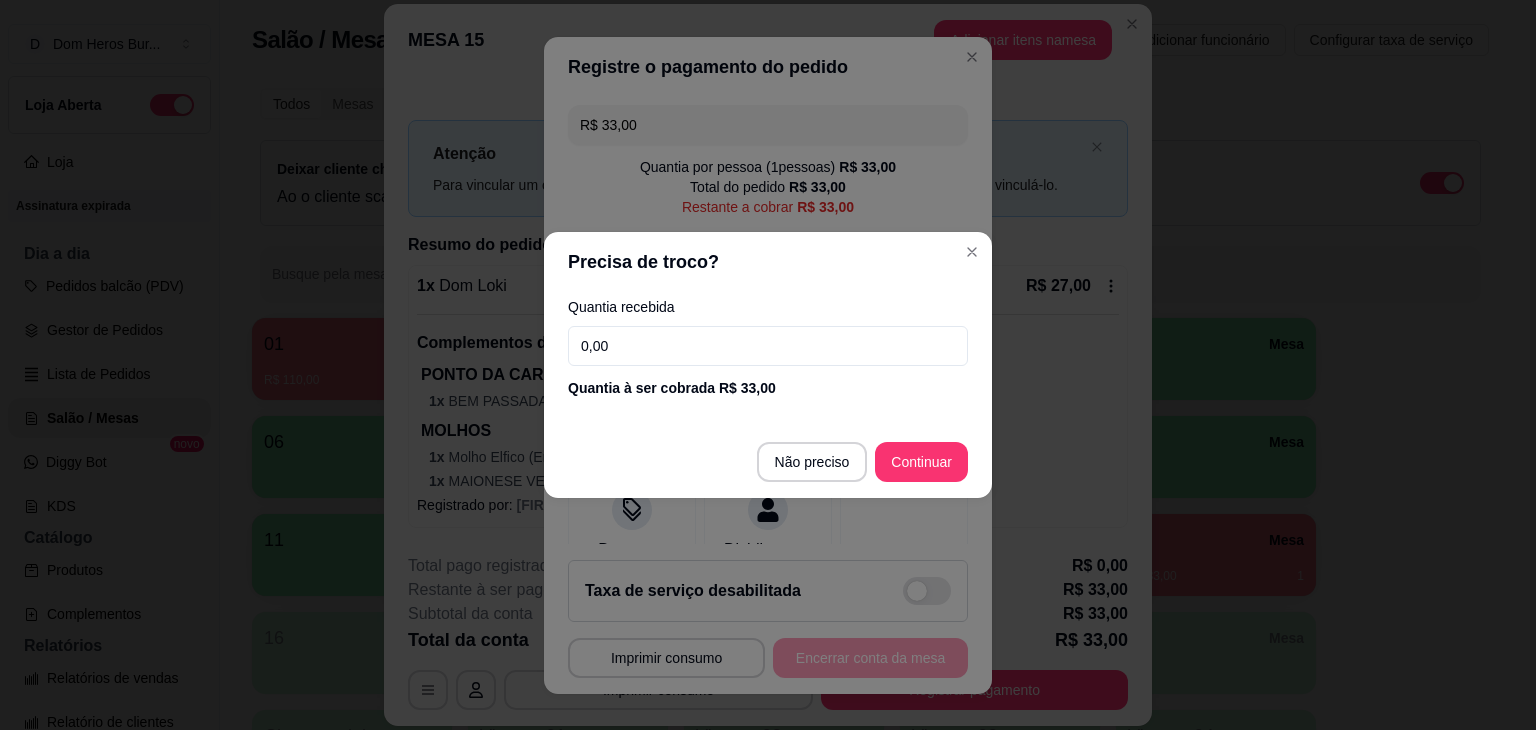 click on "0,00" at bounding box center (768, 346) 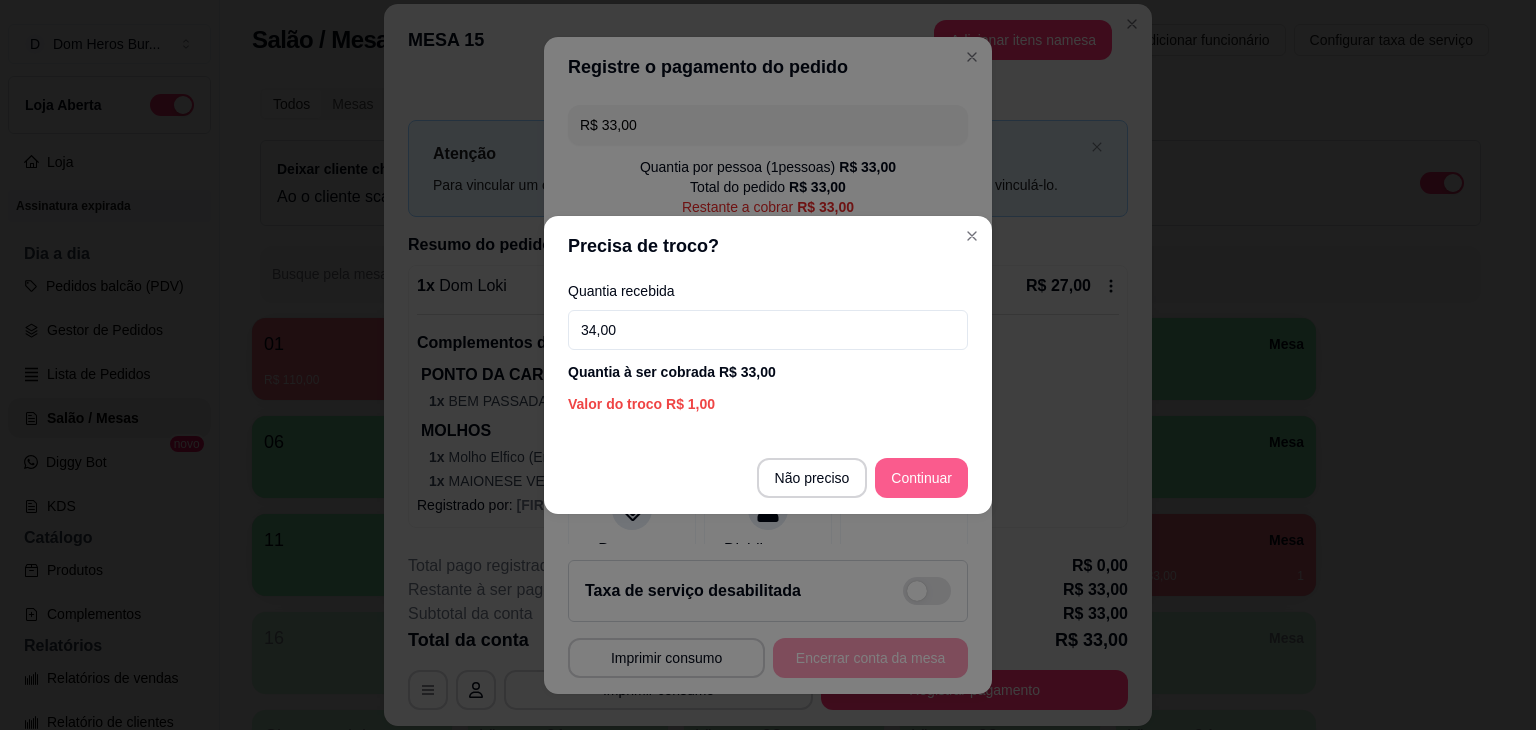 type on "34,00" 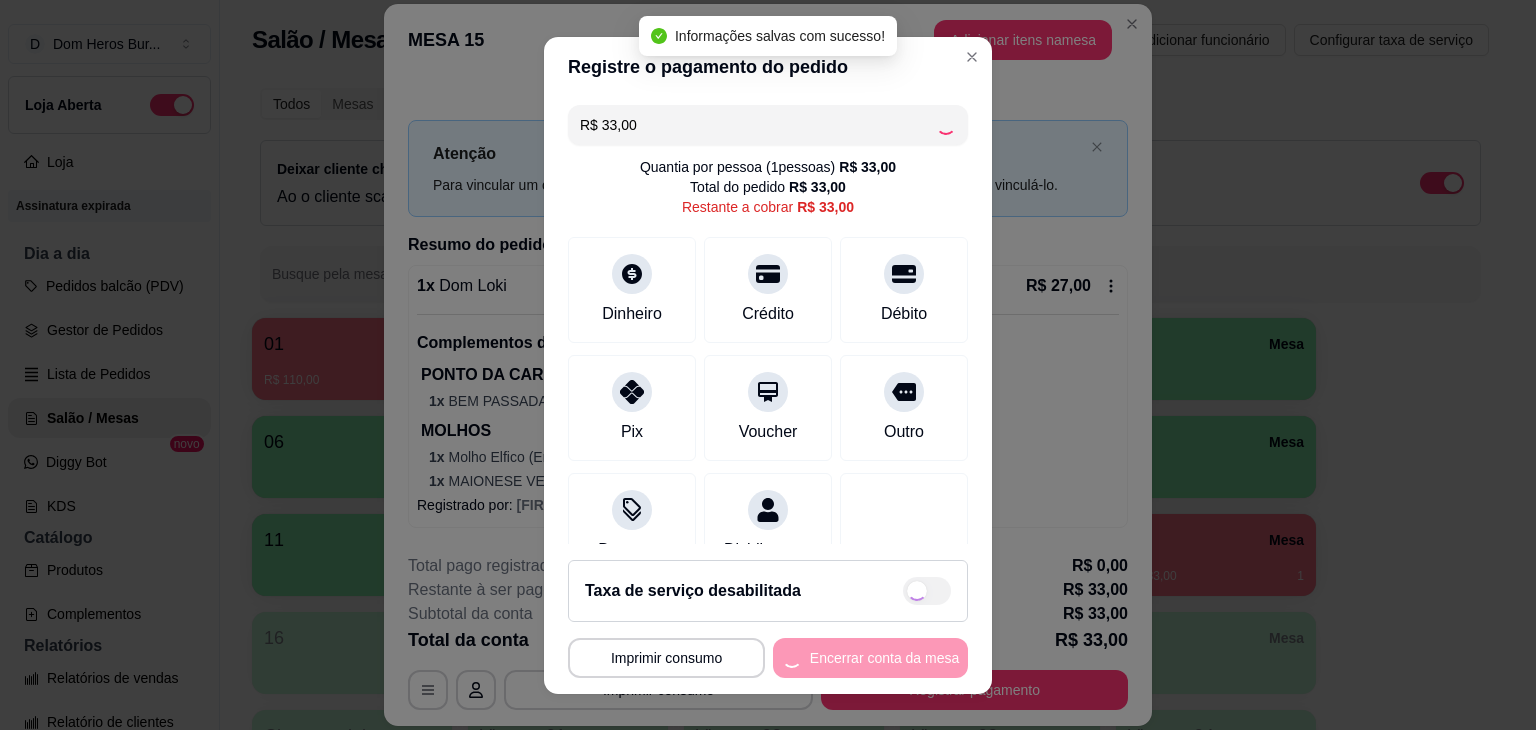 type on "R$ 0,00" 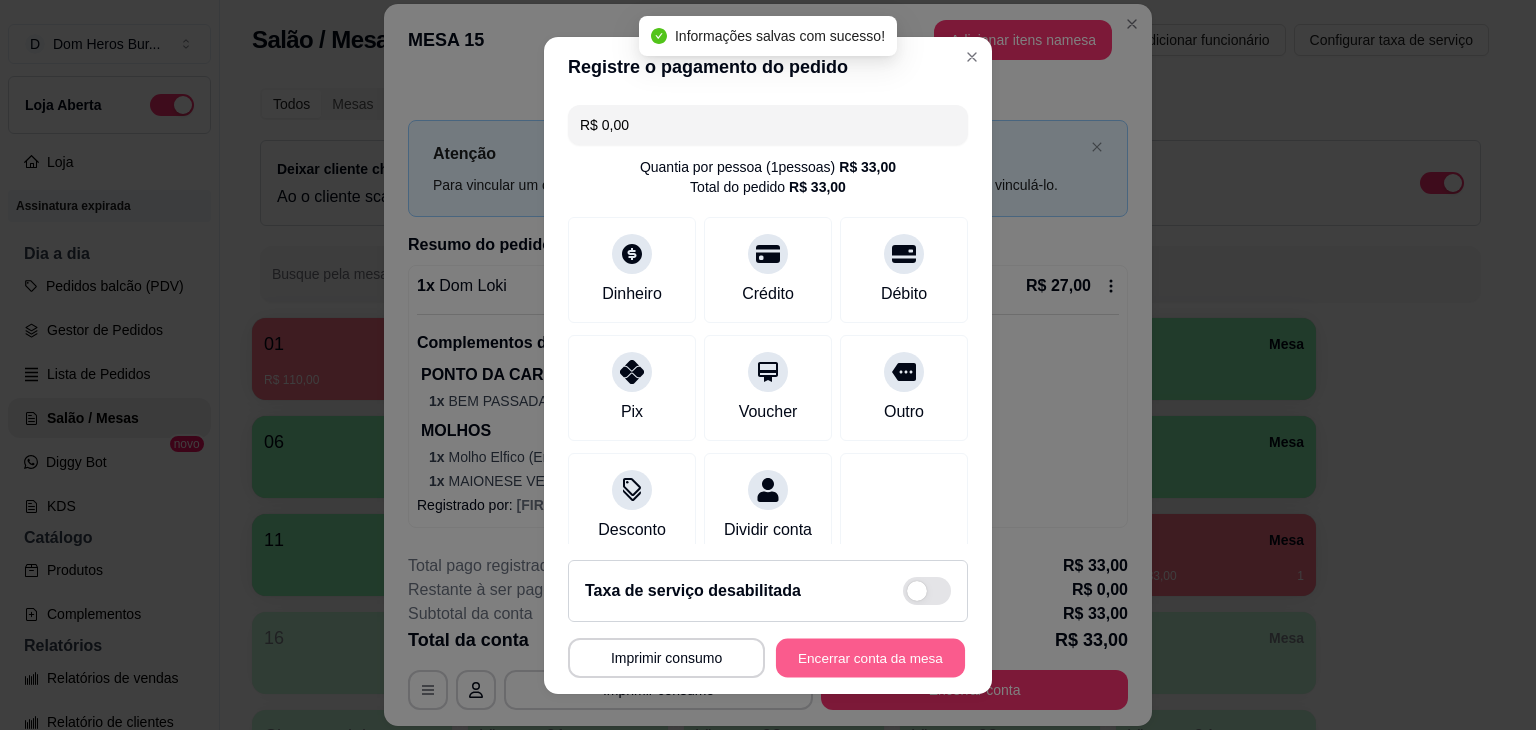 click on "Encerrar conta da mesa" at bounding box center (870, 657) 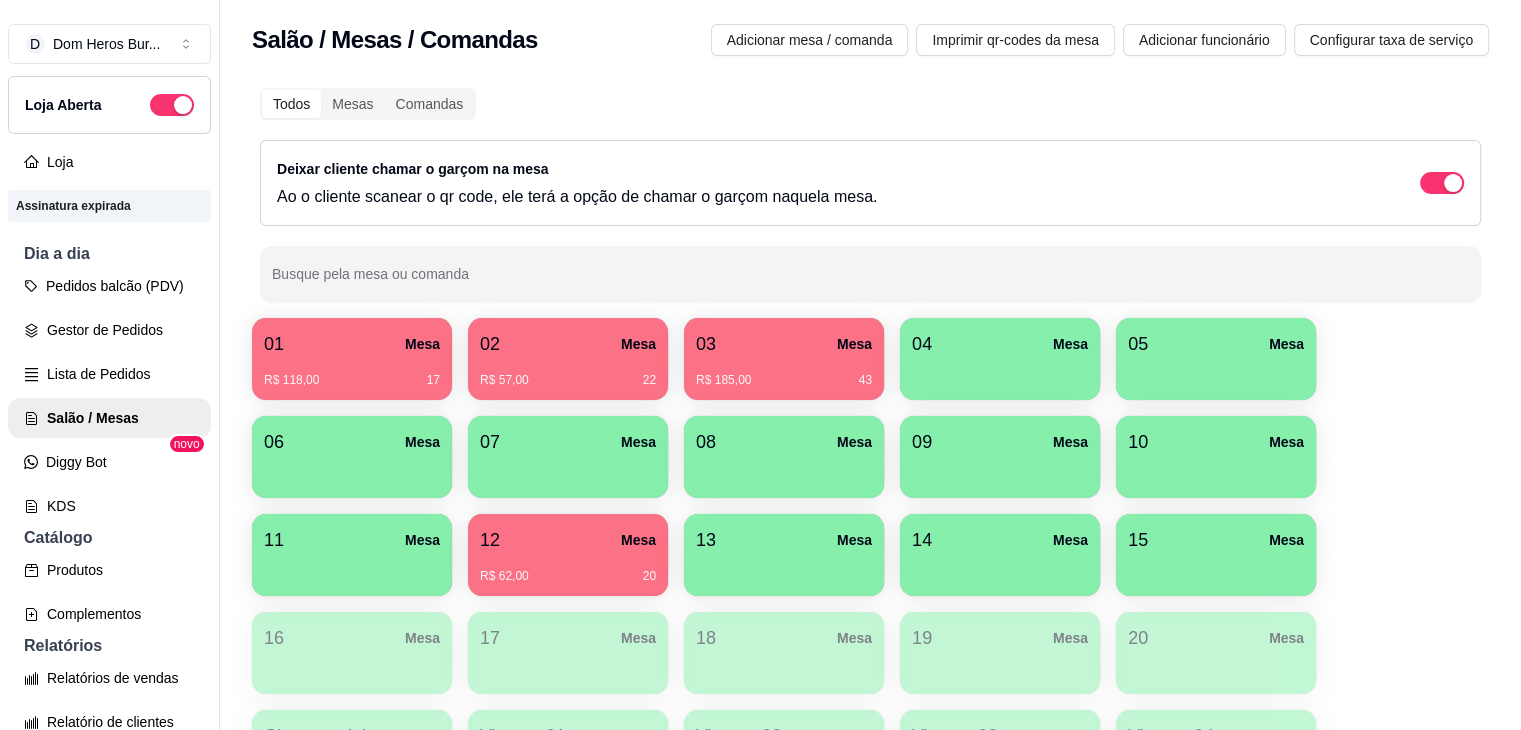 click on "12 Mesa" at bounding box center [568, 540] 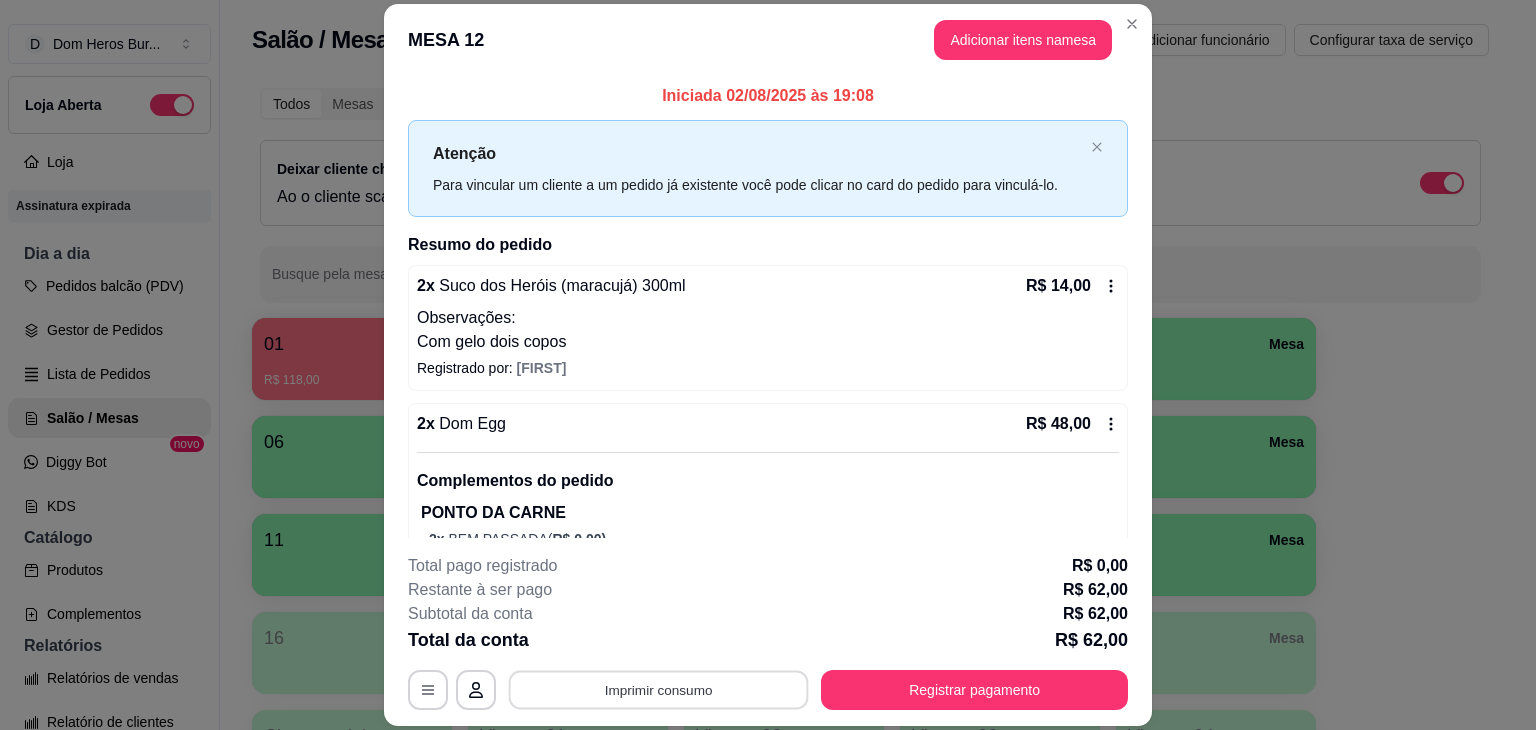 click on "Imprimir consumo" at bounding box center [659, 690] 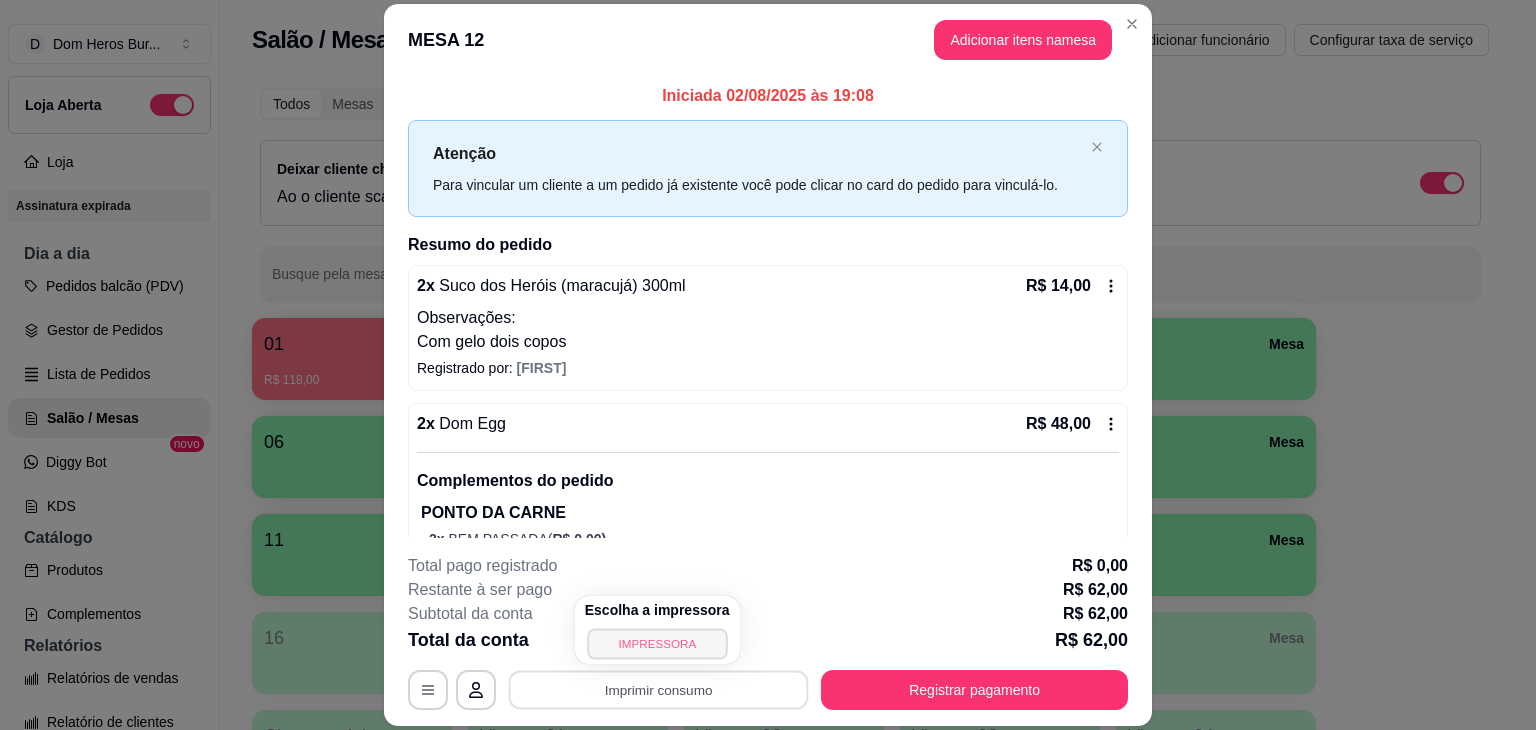 click on "IMPRESSORA" at bounding box center (657, 643) 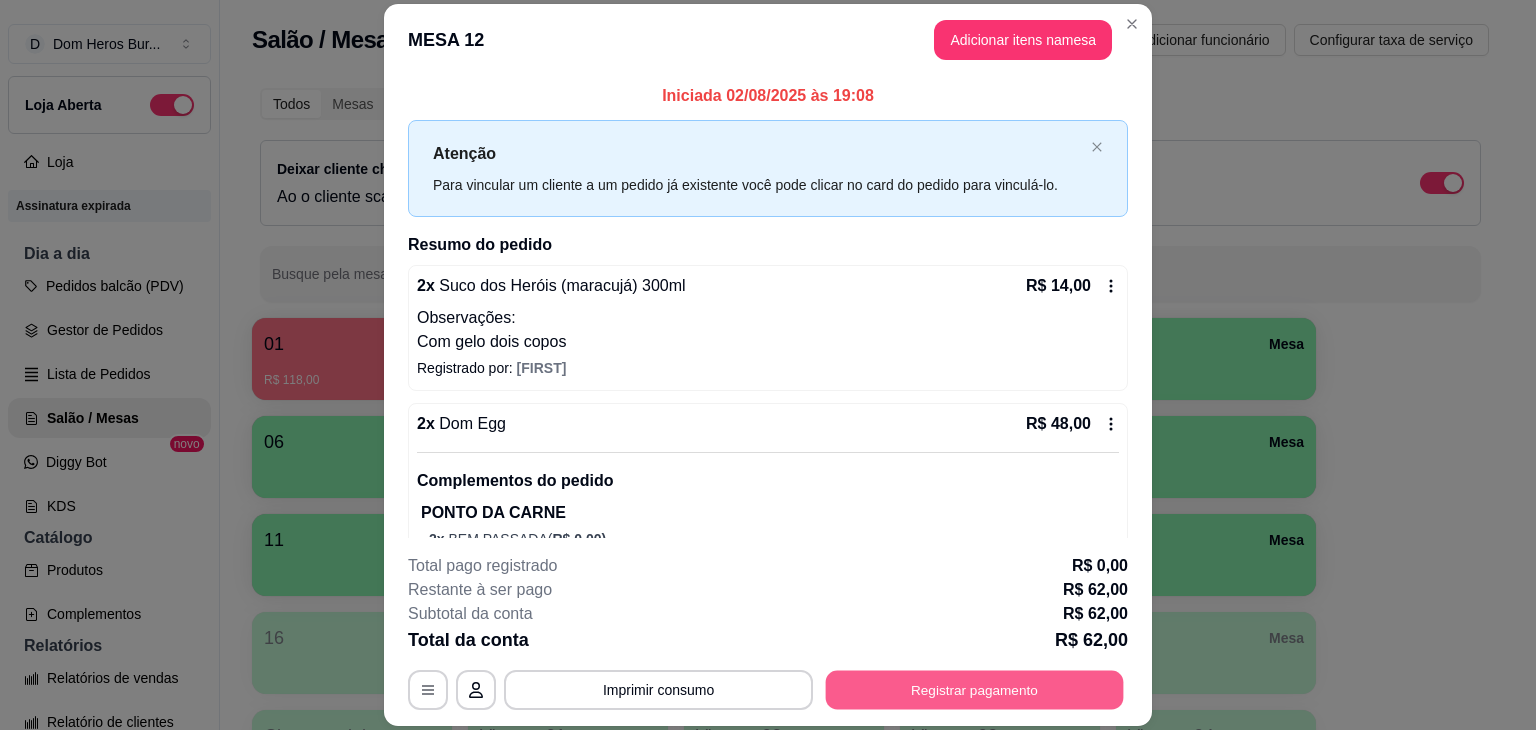 click on "Registrar pagamento" at bounding box center (975, 690) 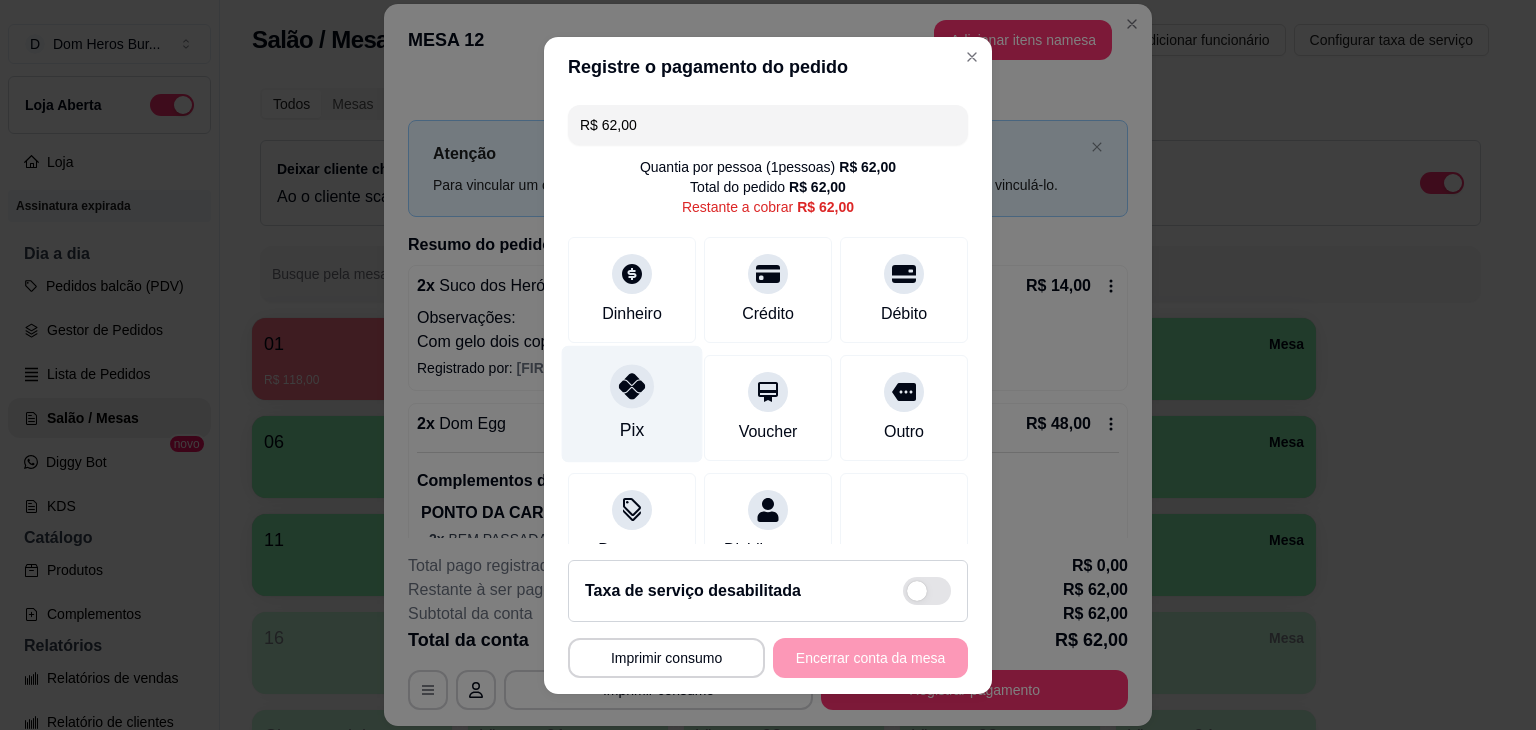click on "Pix" at bounding box center (632, 403) 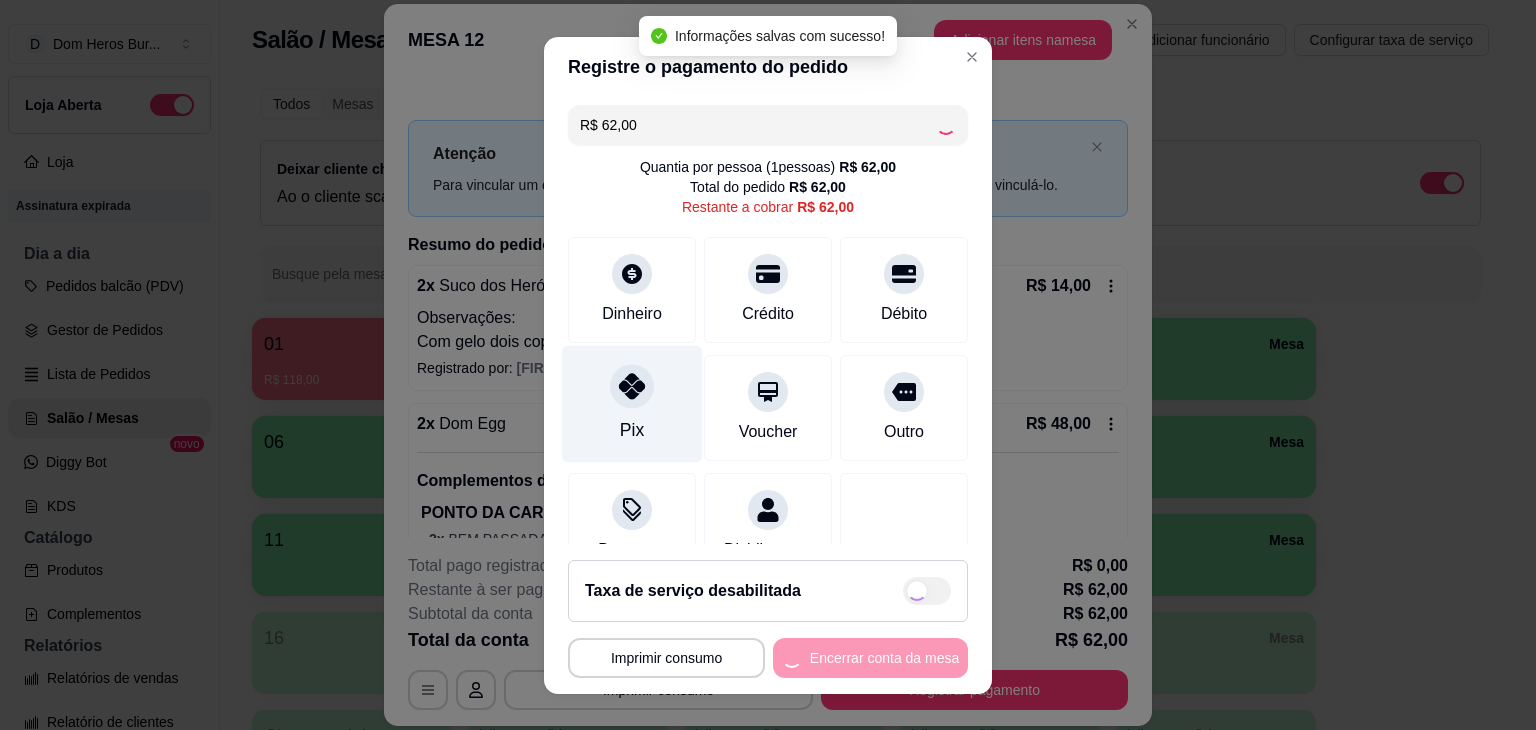 type on "R$ 0,00" 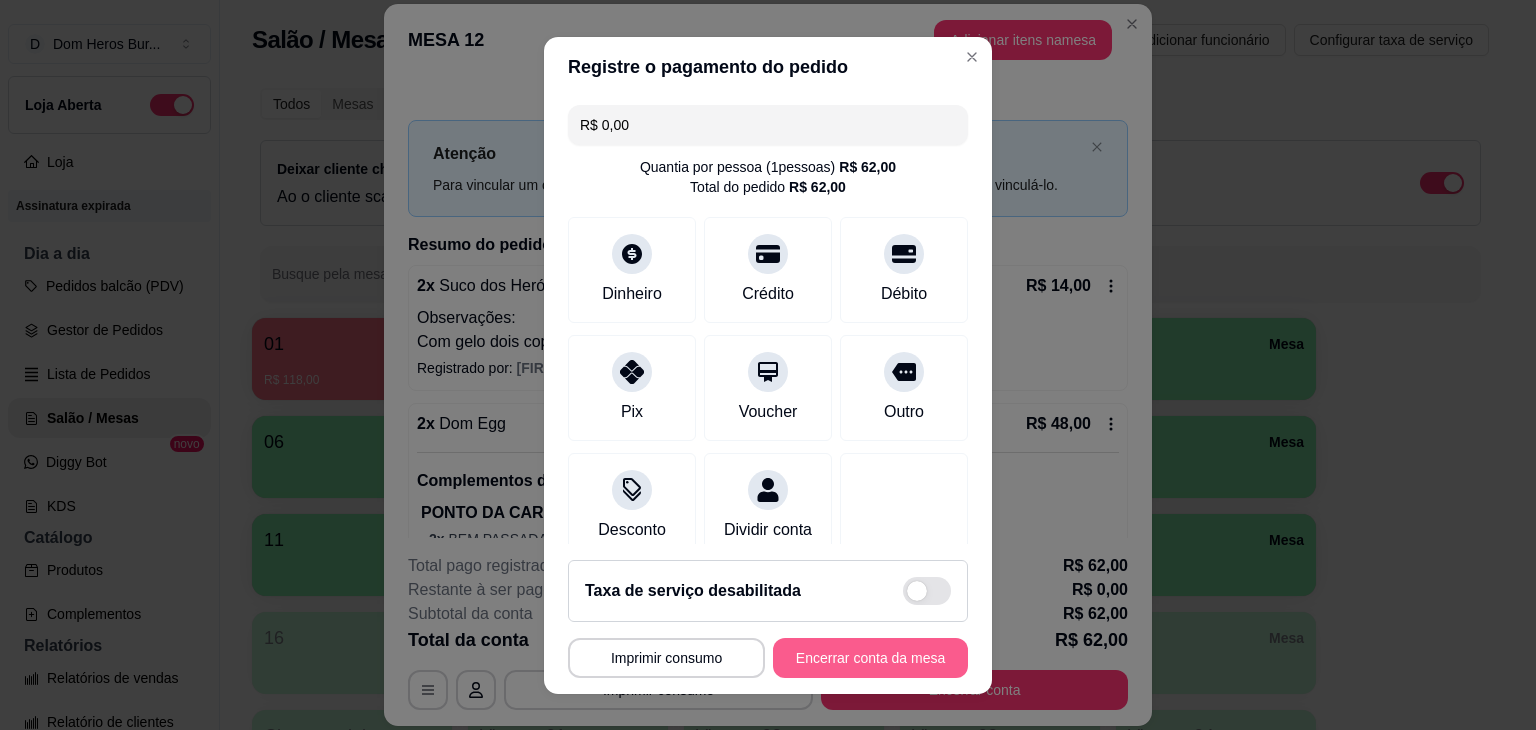 click on "Encerrar conta da mesa" at bounding box center [870, 658] 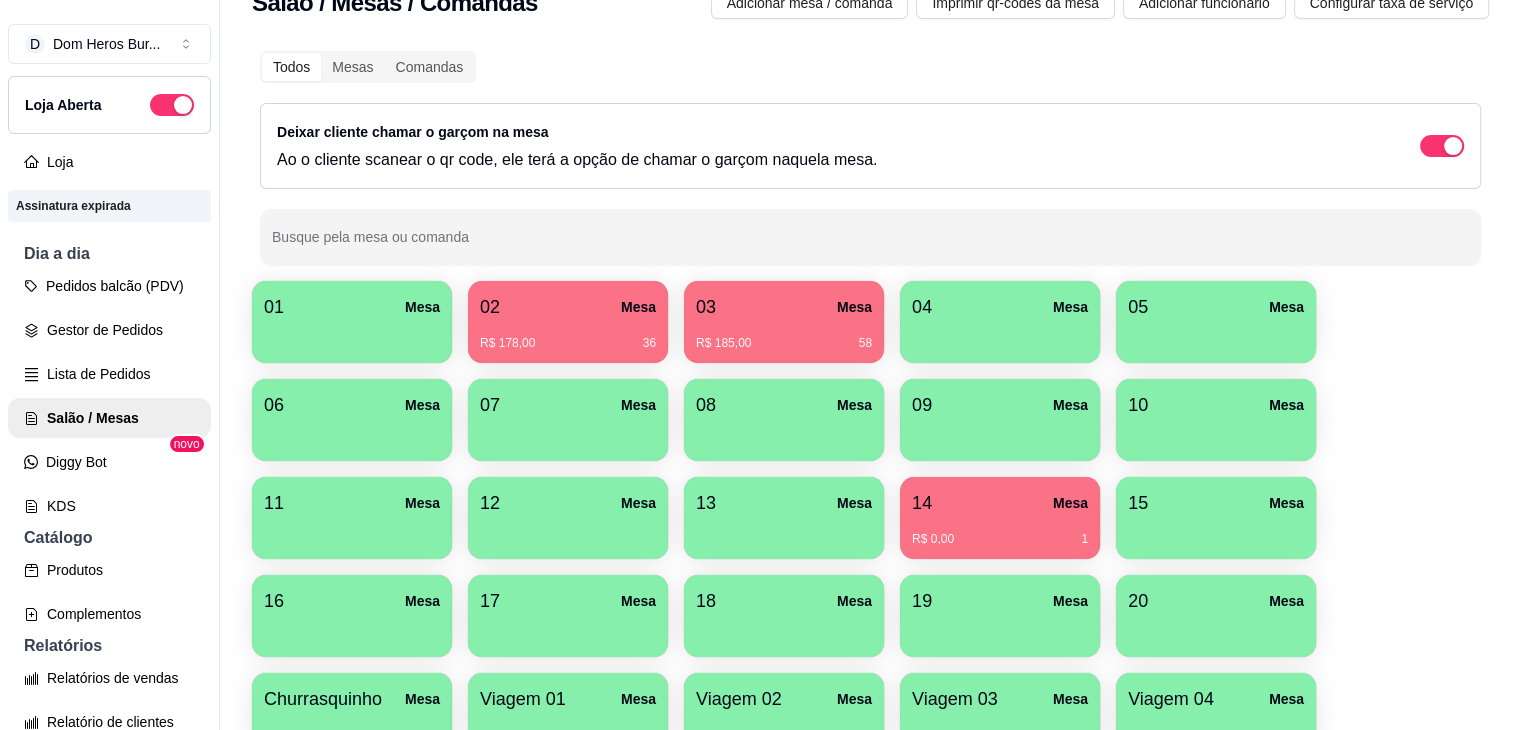 click on "Todos Mesas Comandas Deixar cliente chamar o garçom na mesa Ao o cliente scanear o qr code, ele terá a opção de chamar o garçom naquela mesa. Busque pela mesa ou comanda 01 Mesa 02 Mesa R$ 178,00 36 03 Mesa R$ 185,00 58 04 Mesa 05 Mesa 06 Mesa 07 Mesa 08 Mesa 09 Mesa 10 Mesa 11 Mesa 12 Mesa 13 Mesa 14 Mesa R$ 0,00 1 15 Mesa 16 Mesa 17 Mesa 18 Mesa 19 Mesa 20 Mesa Churrasquinho Mesa Viagem 01 Mesa Viagem 02 Mesa Viagem 03 Mesa Viagem 04 Mesa Viagem 05 Mesa Viagem 06 Mesa Viagem 07 Mesa" at bounding box center [870, 454] 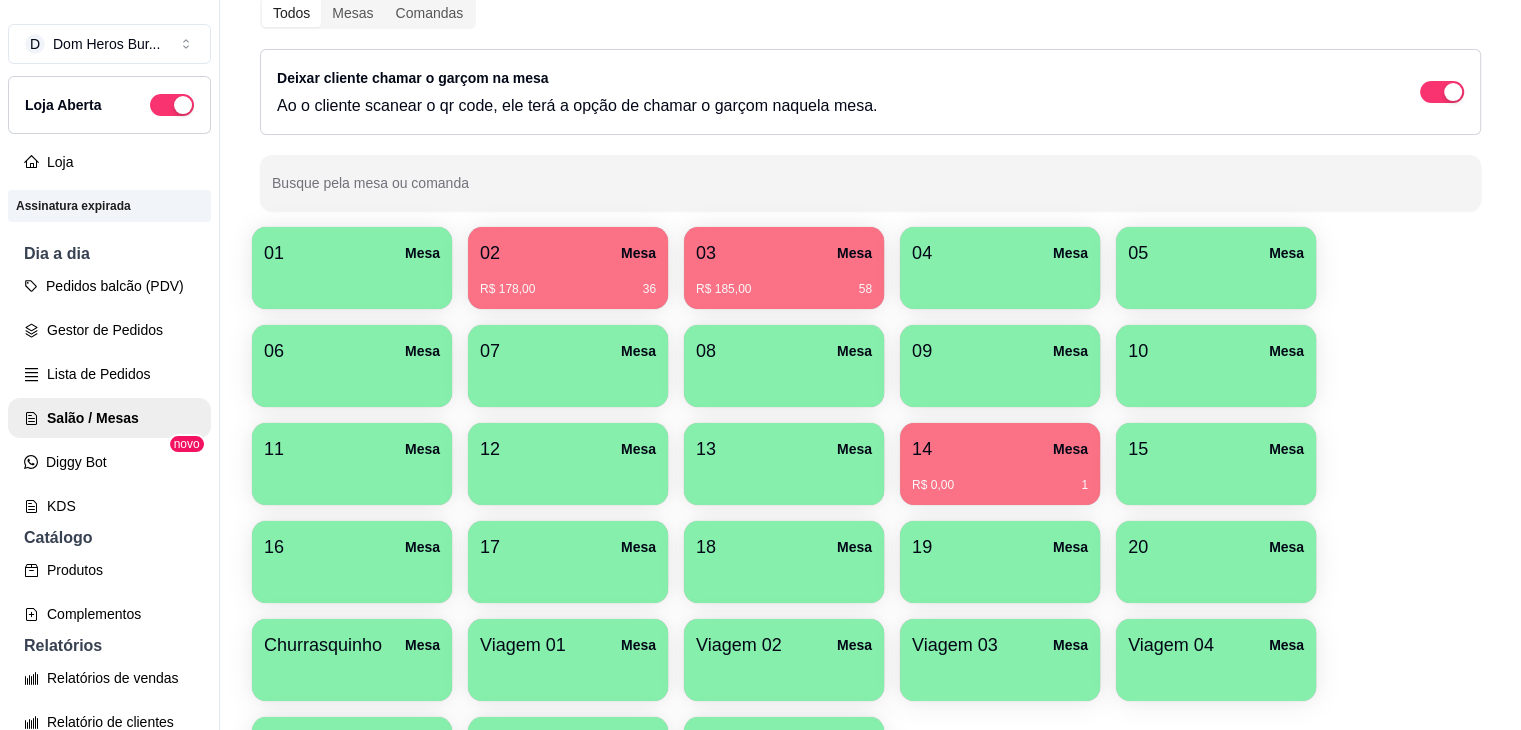 scroll, scrollTop: 248, scrollLeft: 0, axis: vertical 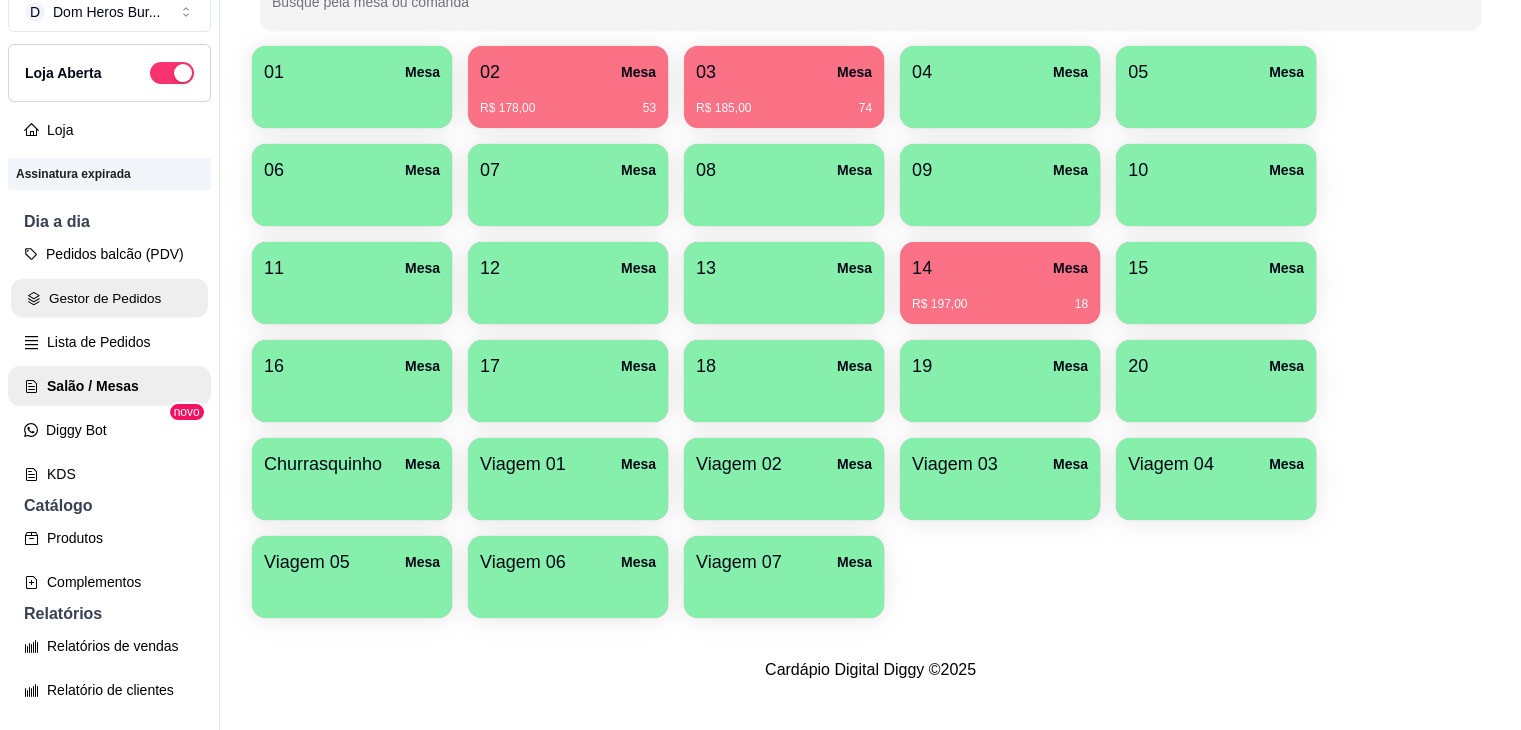 click on "Gestor de Pedidos" at bounding box center [109, 298] 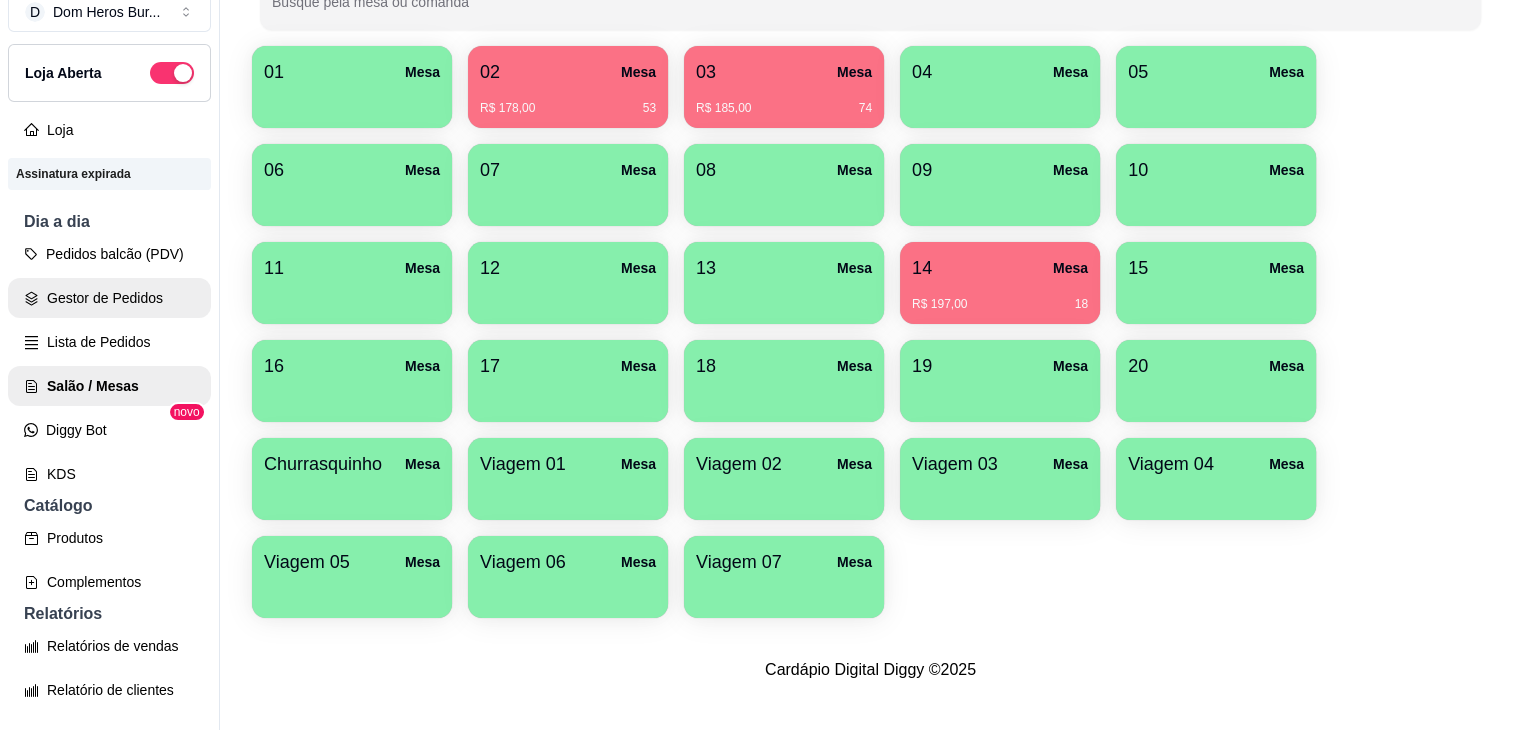 scroll, scrollTop: 0, scrollLeft: 0, axis: both 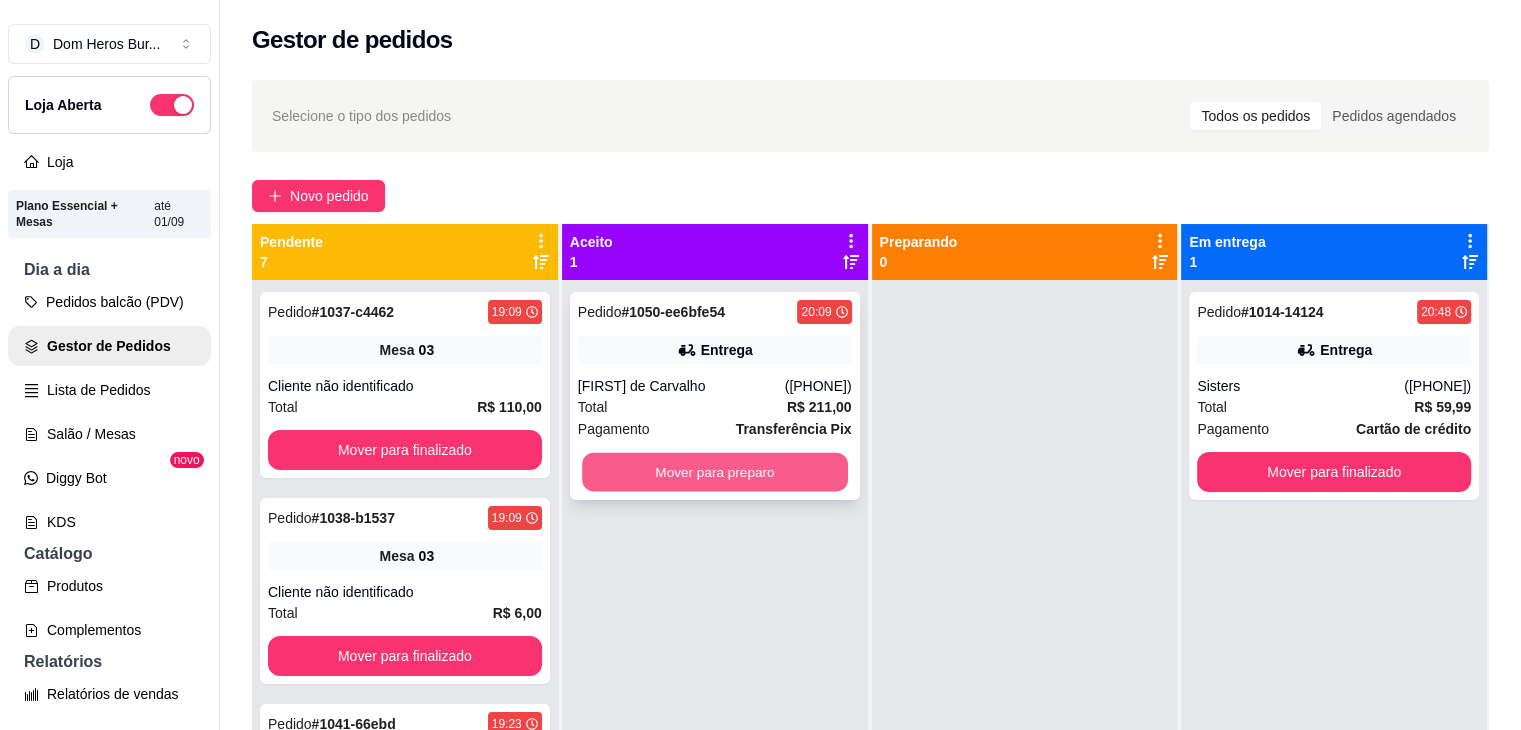 click on "Mover para preparo" at bounding box center [715, 472] 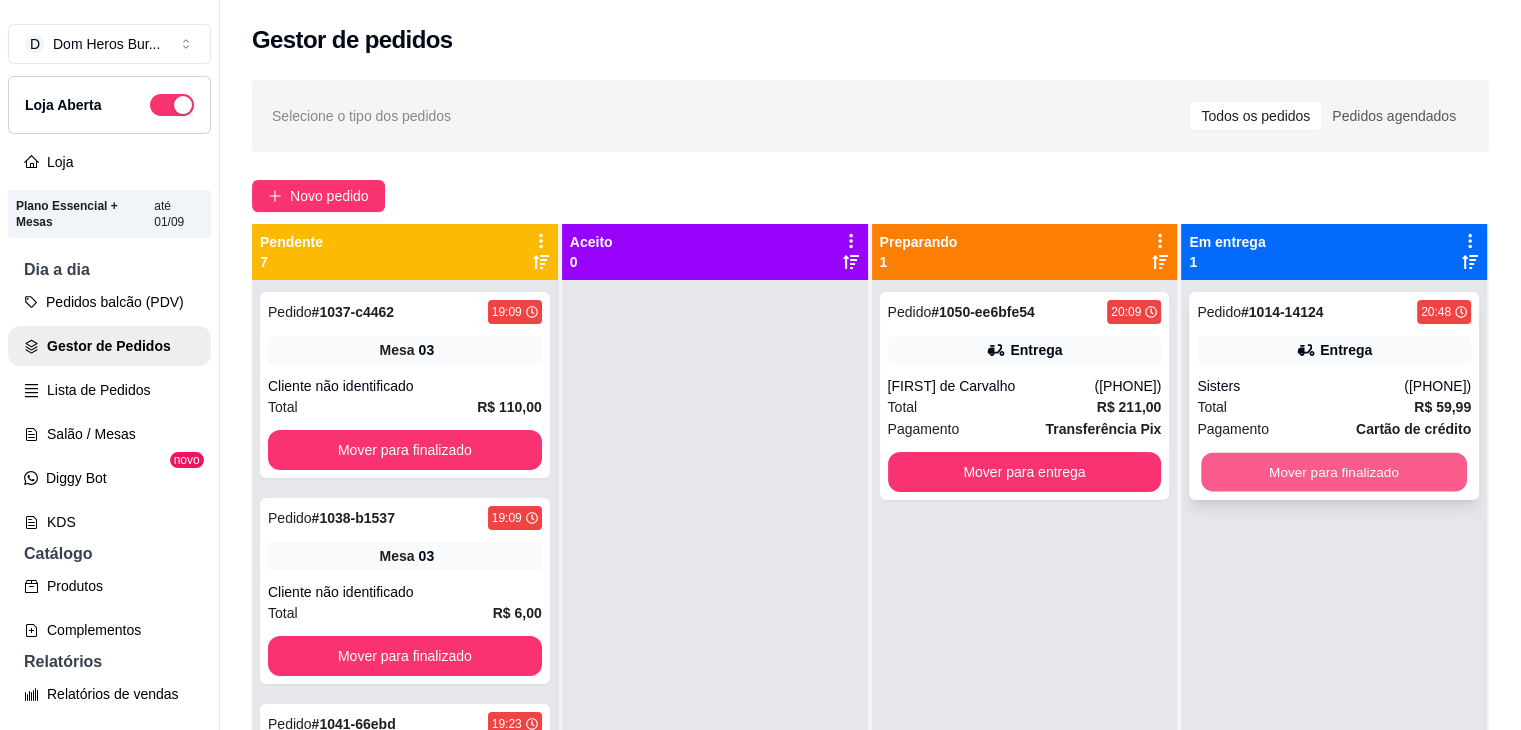 click on "Mover para finalizado" at bounding box center [1334, 472] 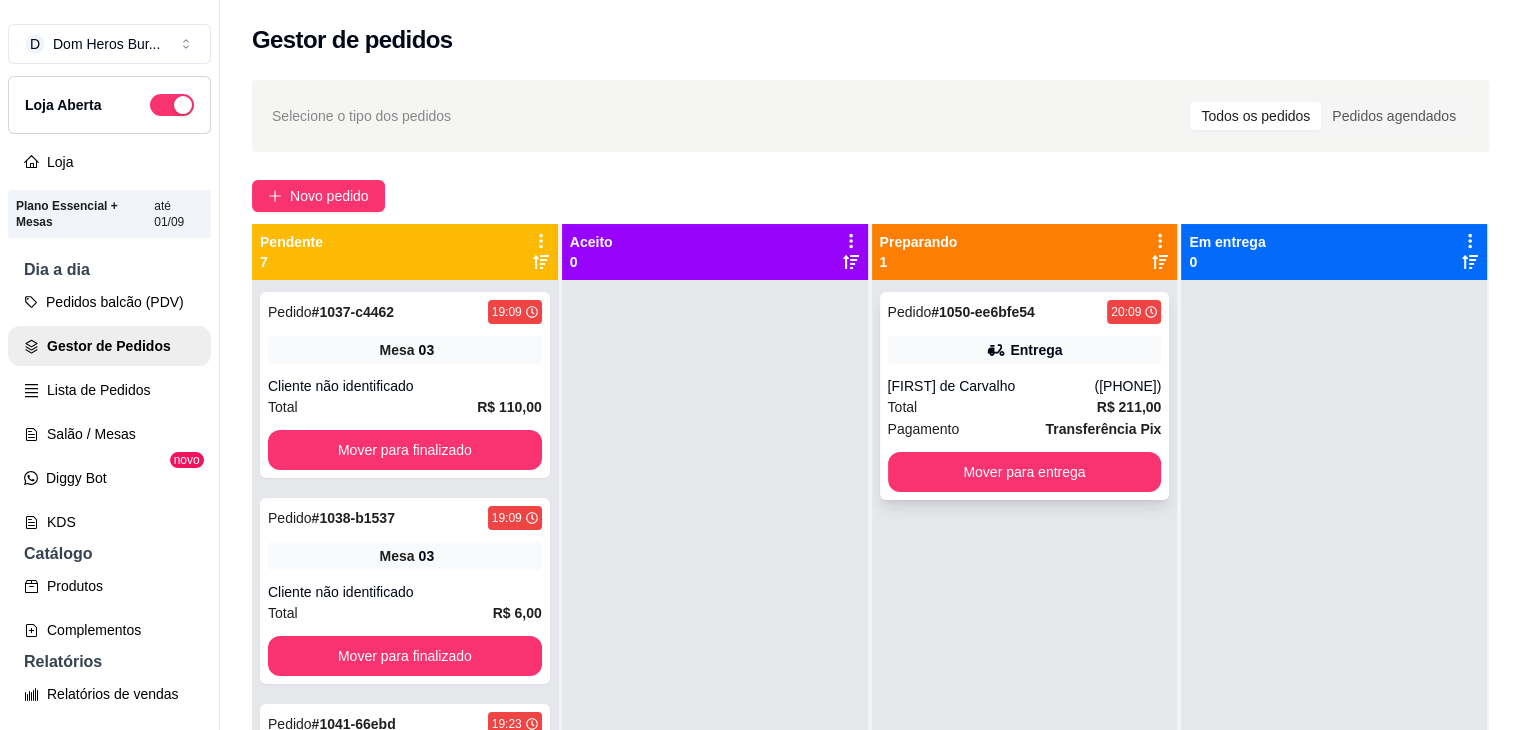 click on "[FIRST] de Carvalho" at bounding box center [991, 386] 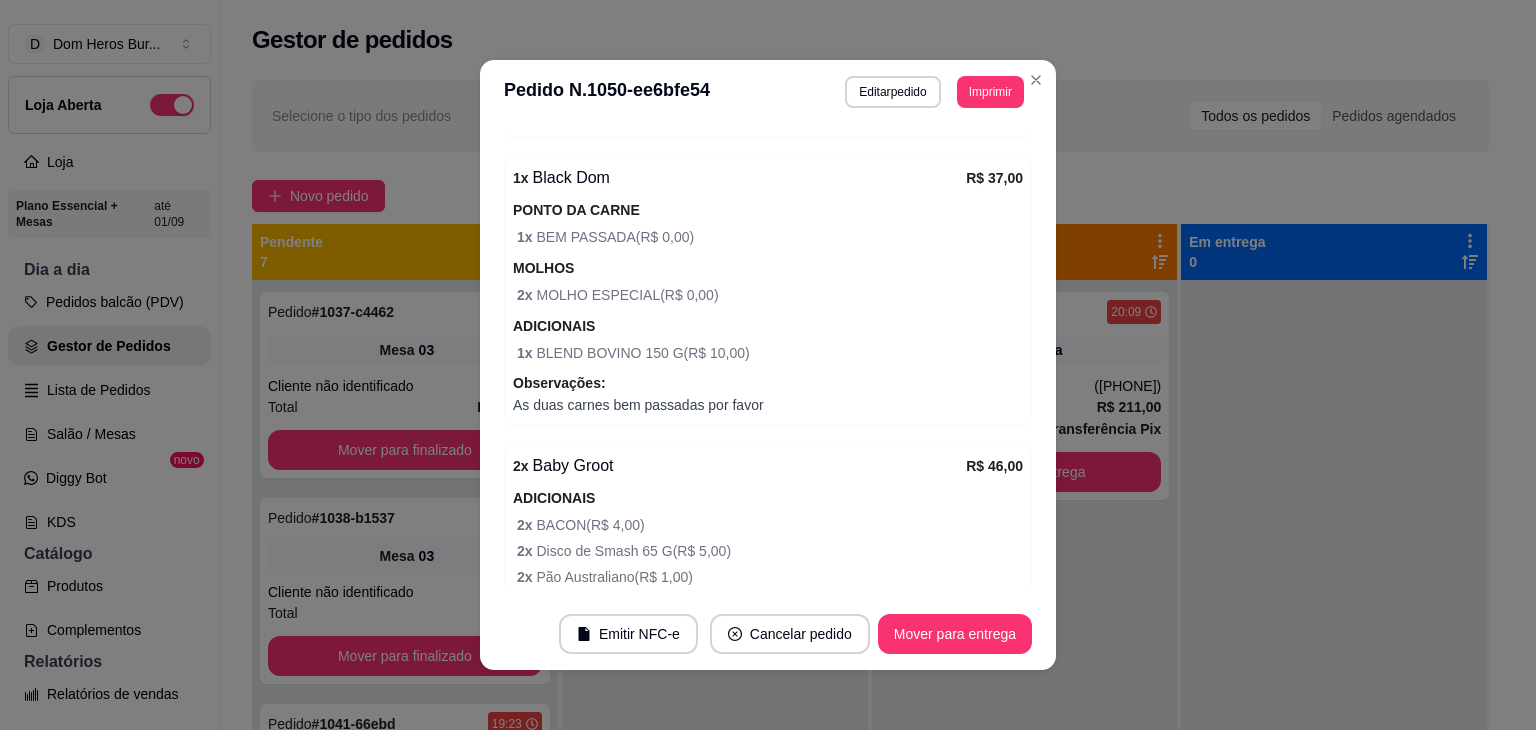 scroll, scrollTop: 1352, scrollLeft: 0, axis: vertical 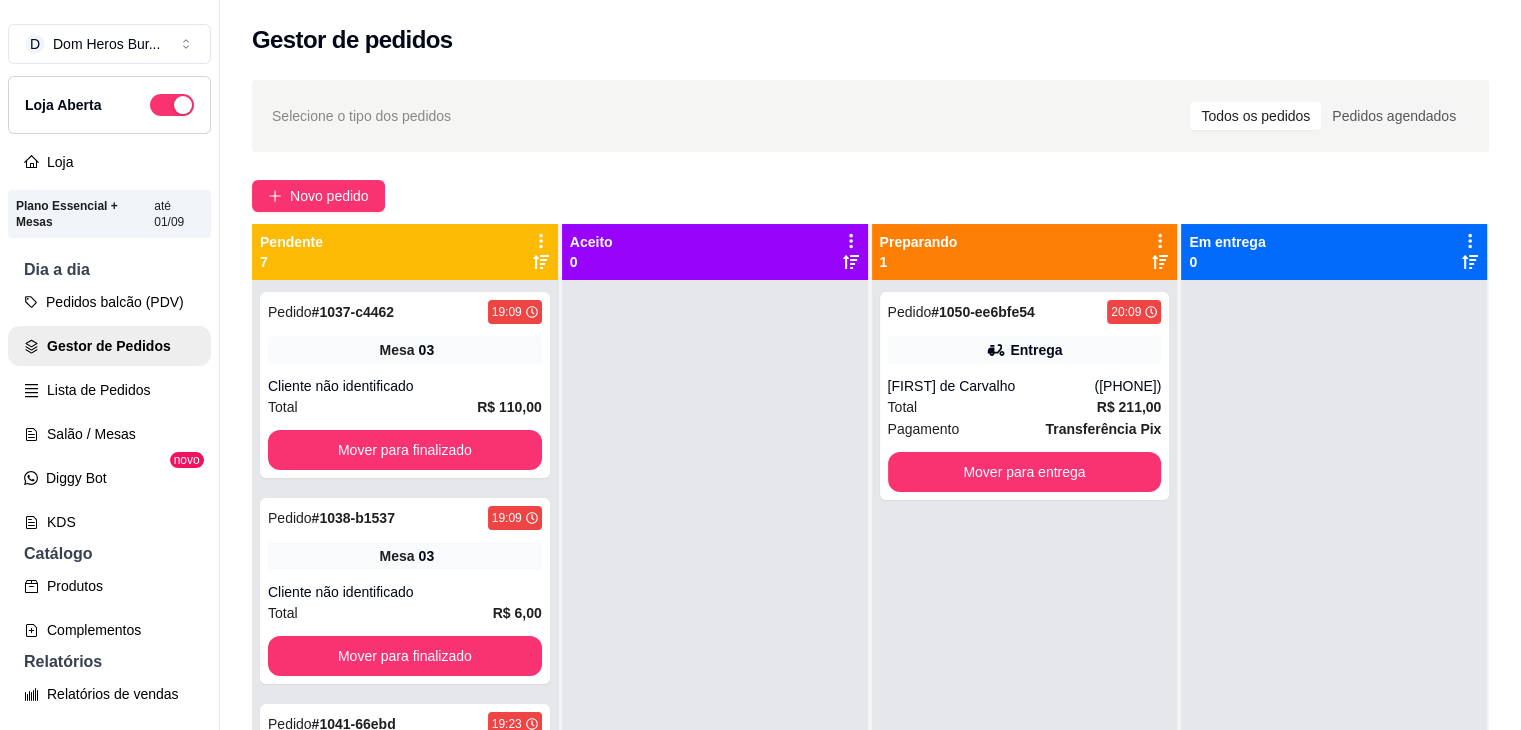 click on "Selecione o tipo dos pedidos Todos os pedidos Pedidos agendados" at bounding box center (870, 116) 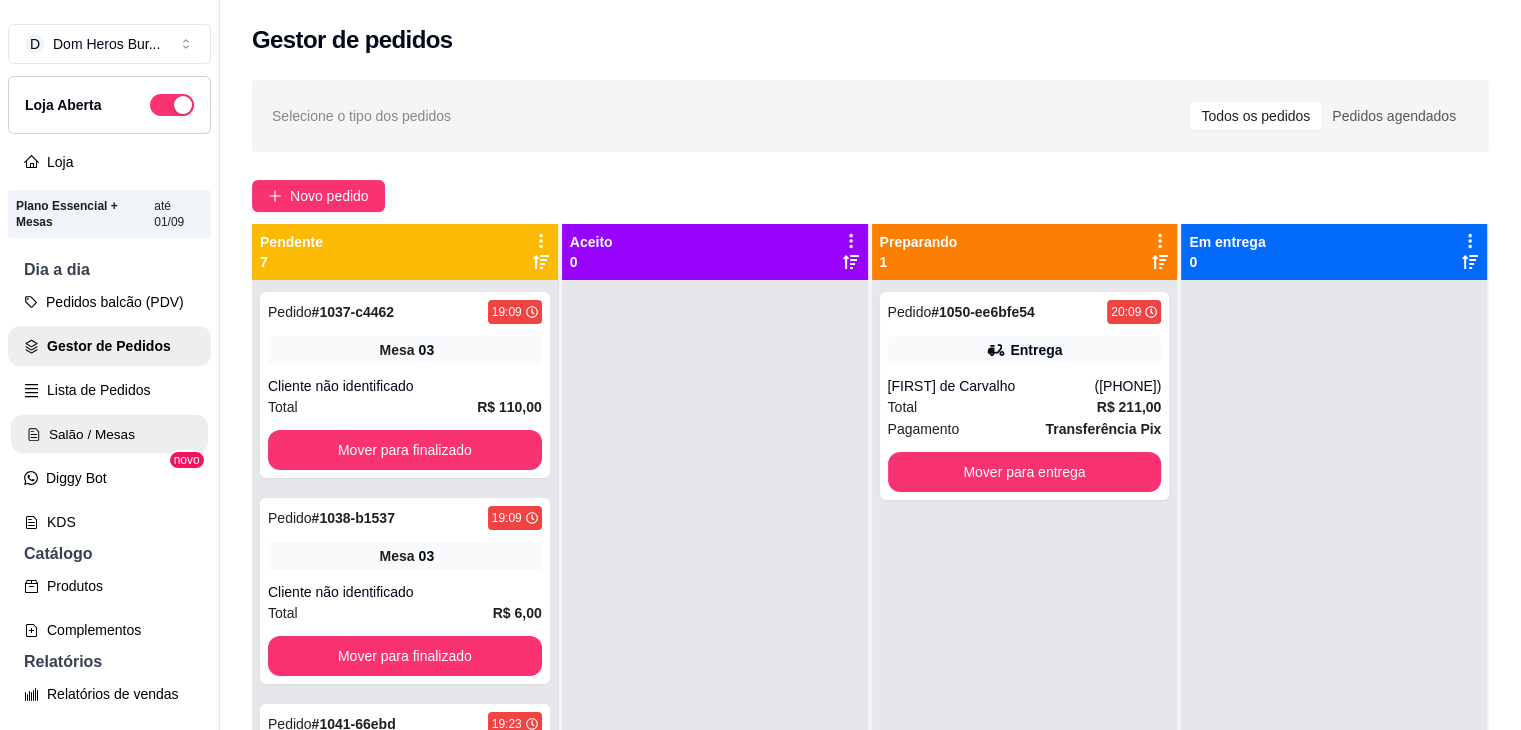 click on "Salão / Mesas" at bounding box center (109, 434) 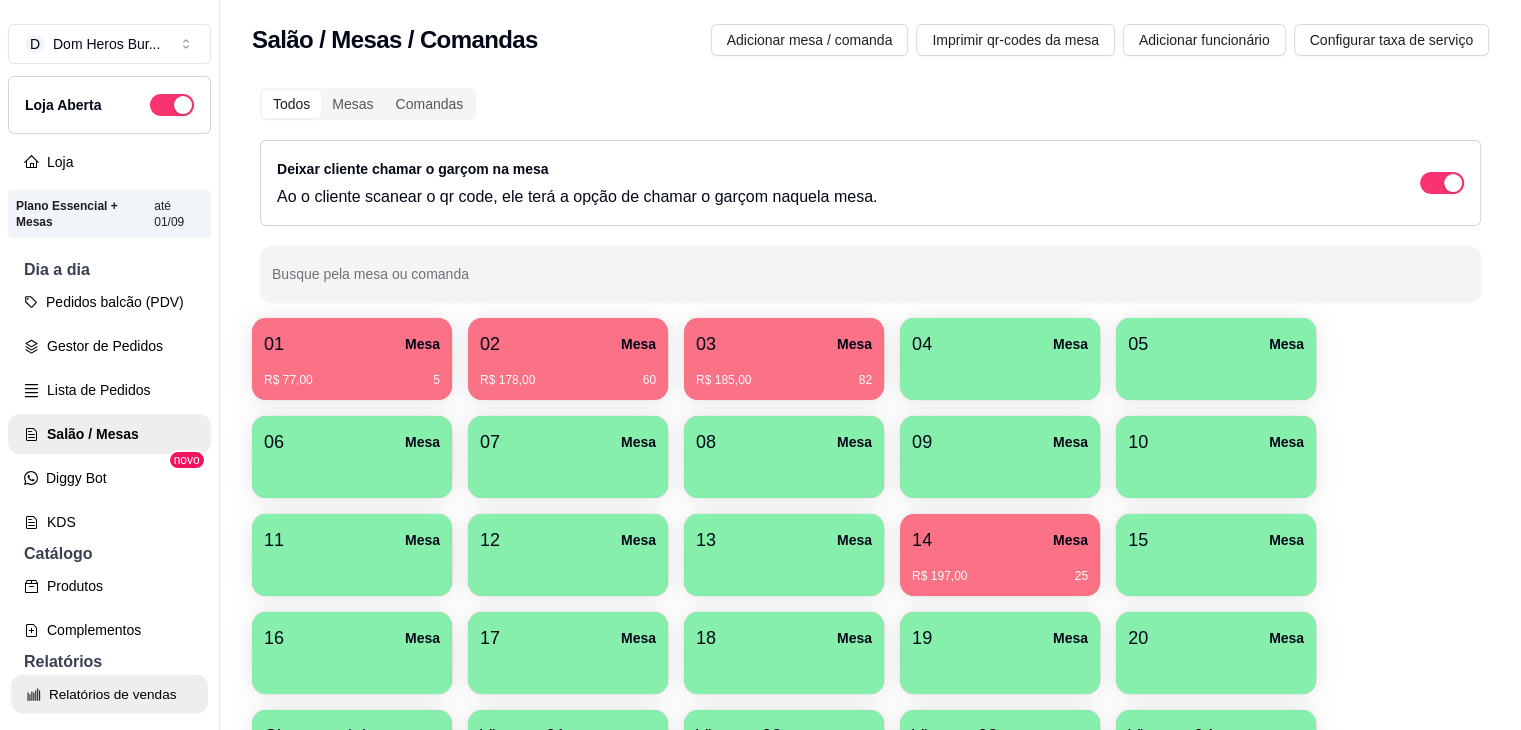 click on "Relatórios de vendas" at bounding box center [109, 694] 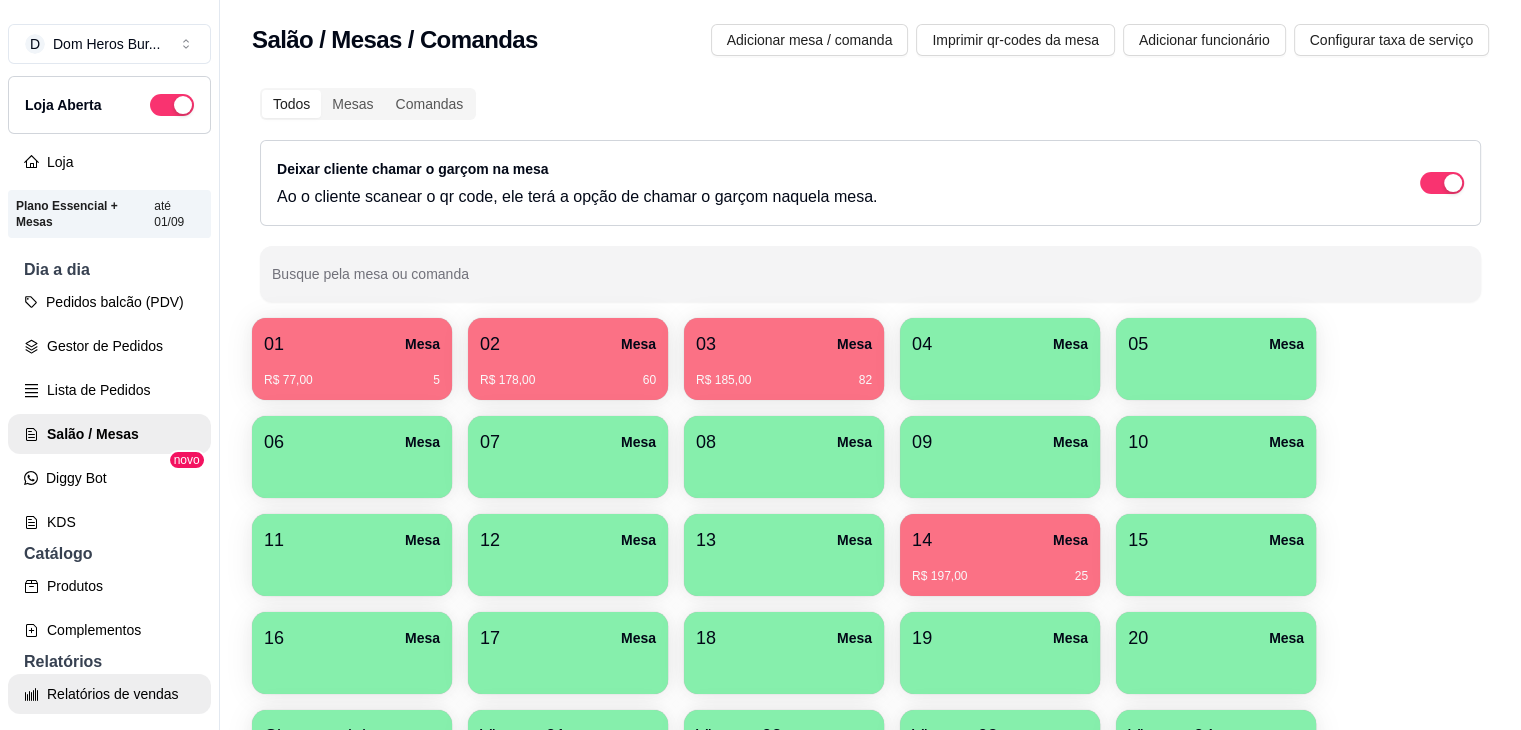 select on "ALL" 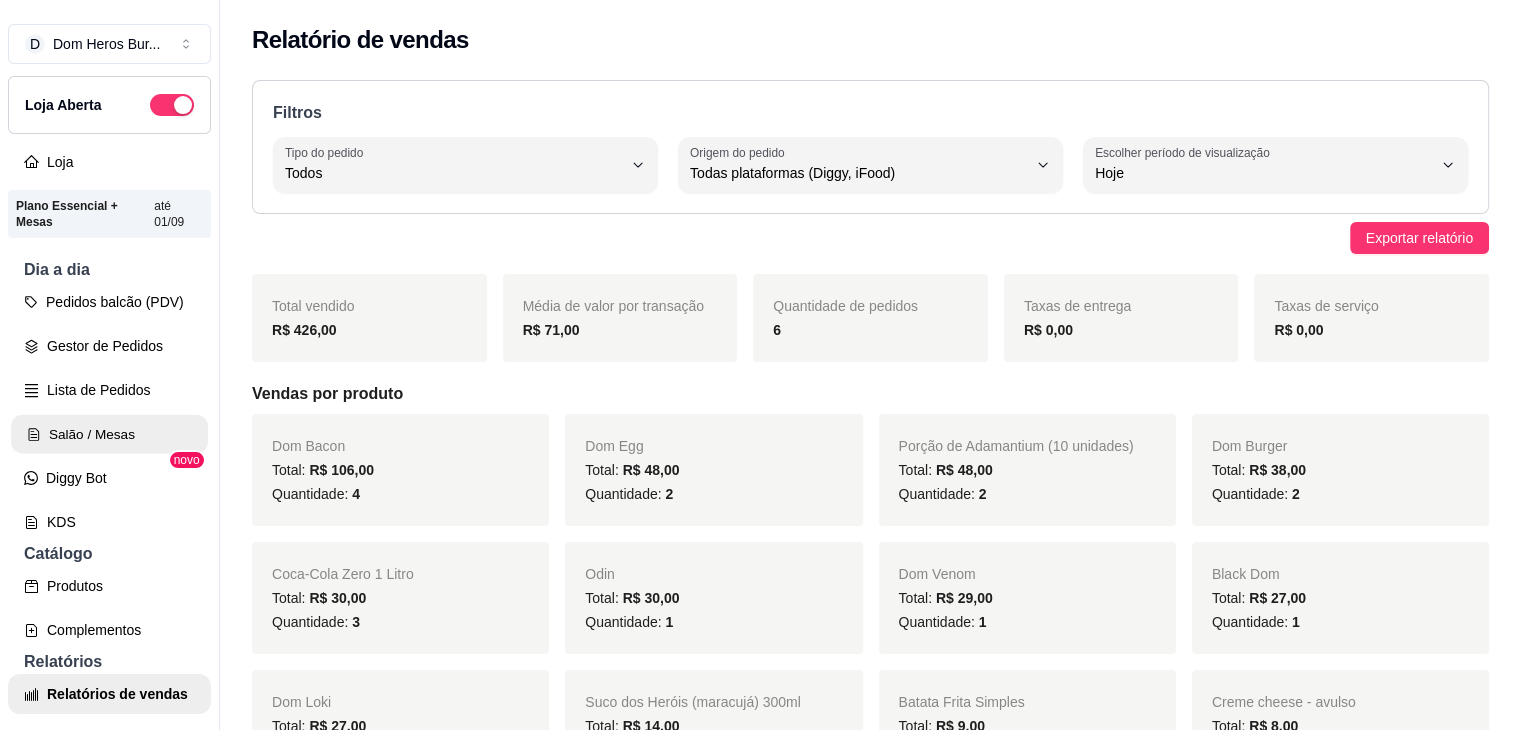 click on "Salão / Mesas" at bounding box center (109, 434) 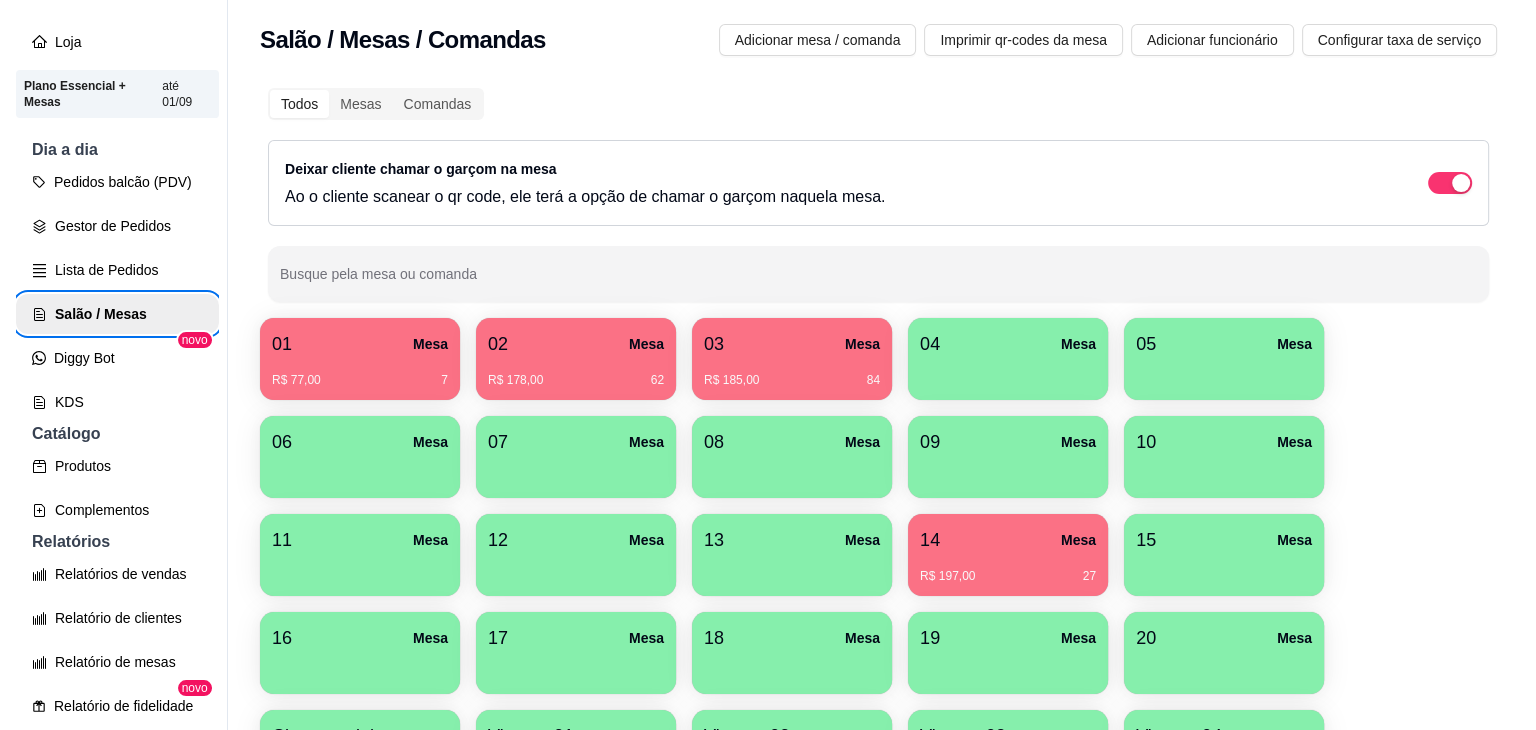scroll, scrollTop: 0, scrollLeft: 0, axis: both 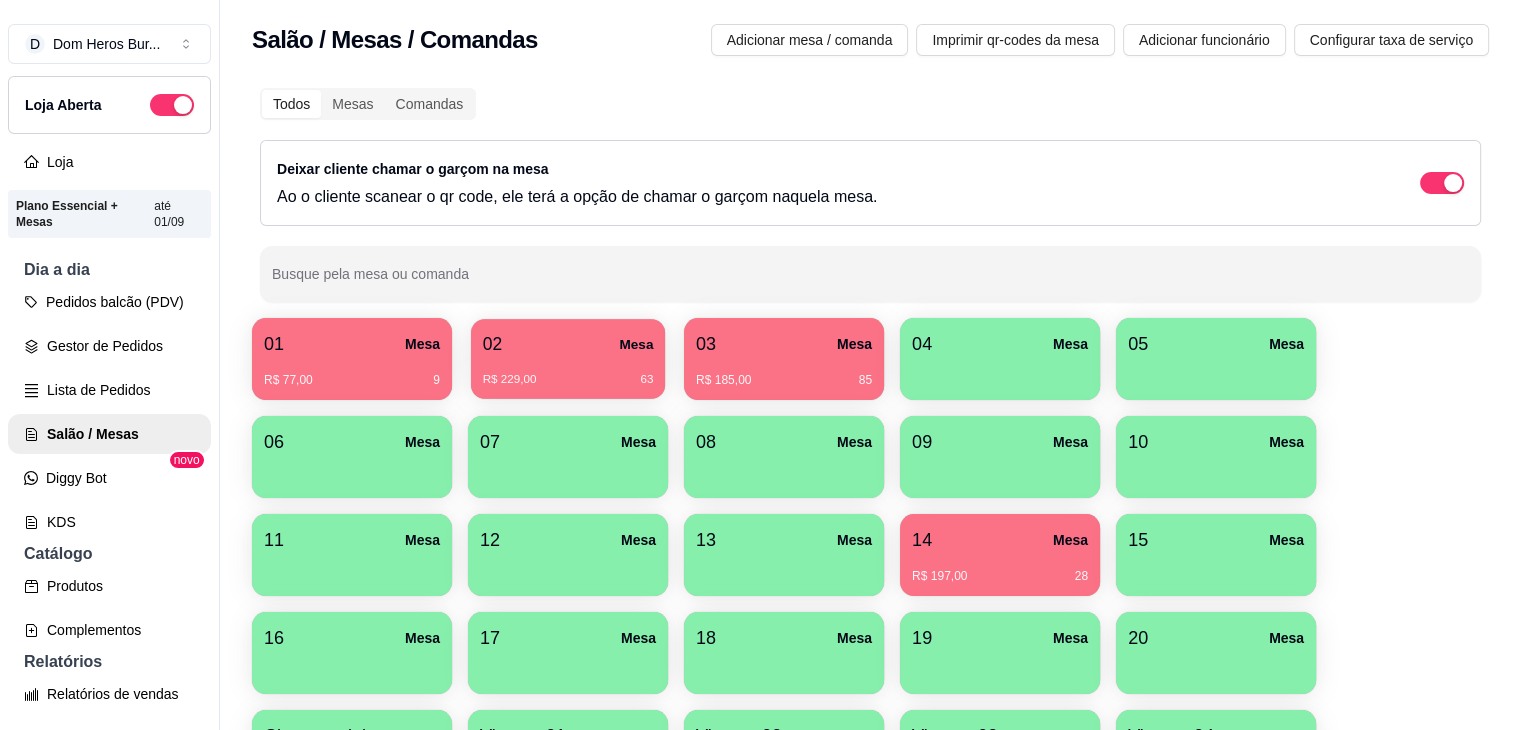 click on "02 Mesa" at bounding box center [568, 344] 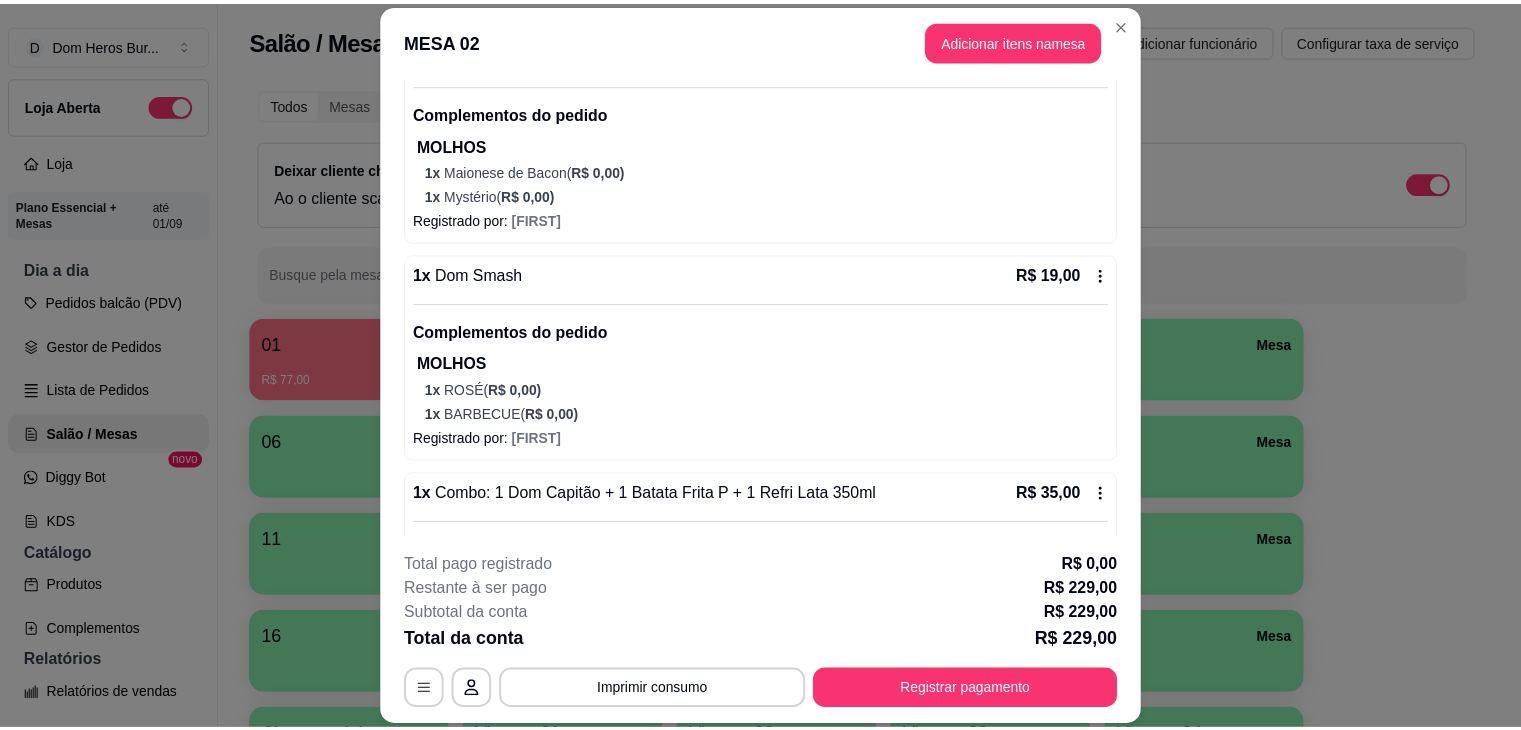 scroll, scrollTop: 1812, scrollLeft: 0, axis: vertical 